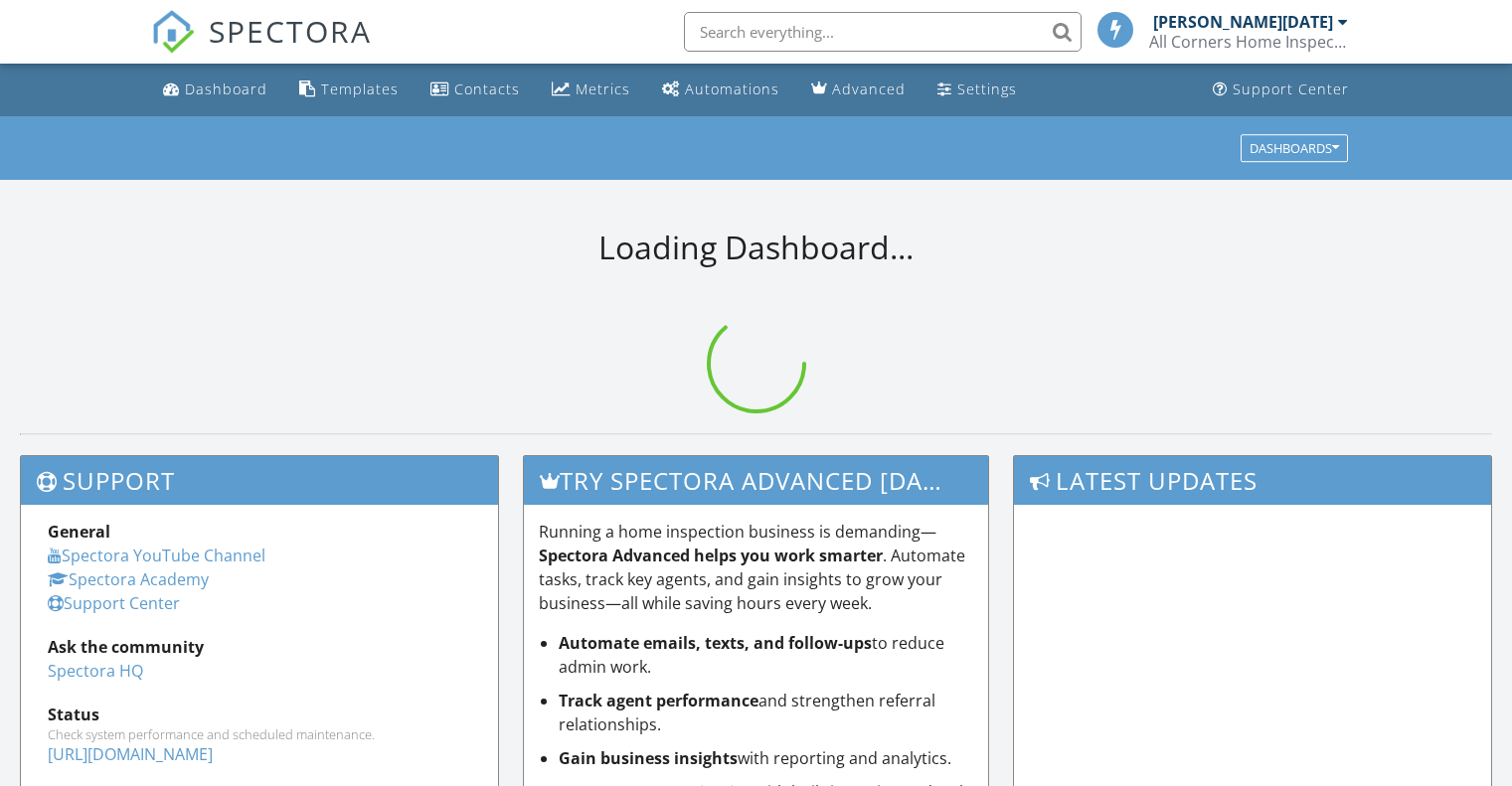 scroll, scrollTop: 0, scrollLeft: 0, axis: both 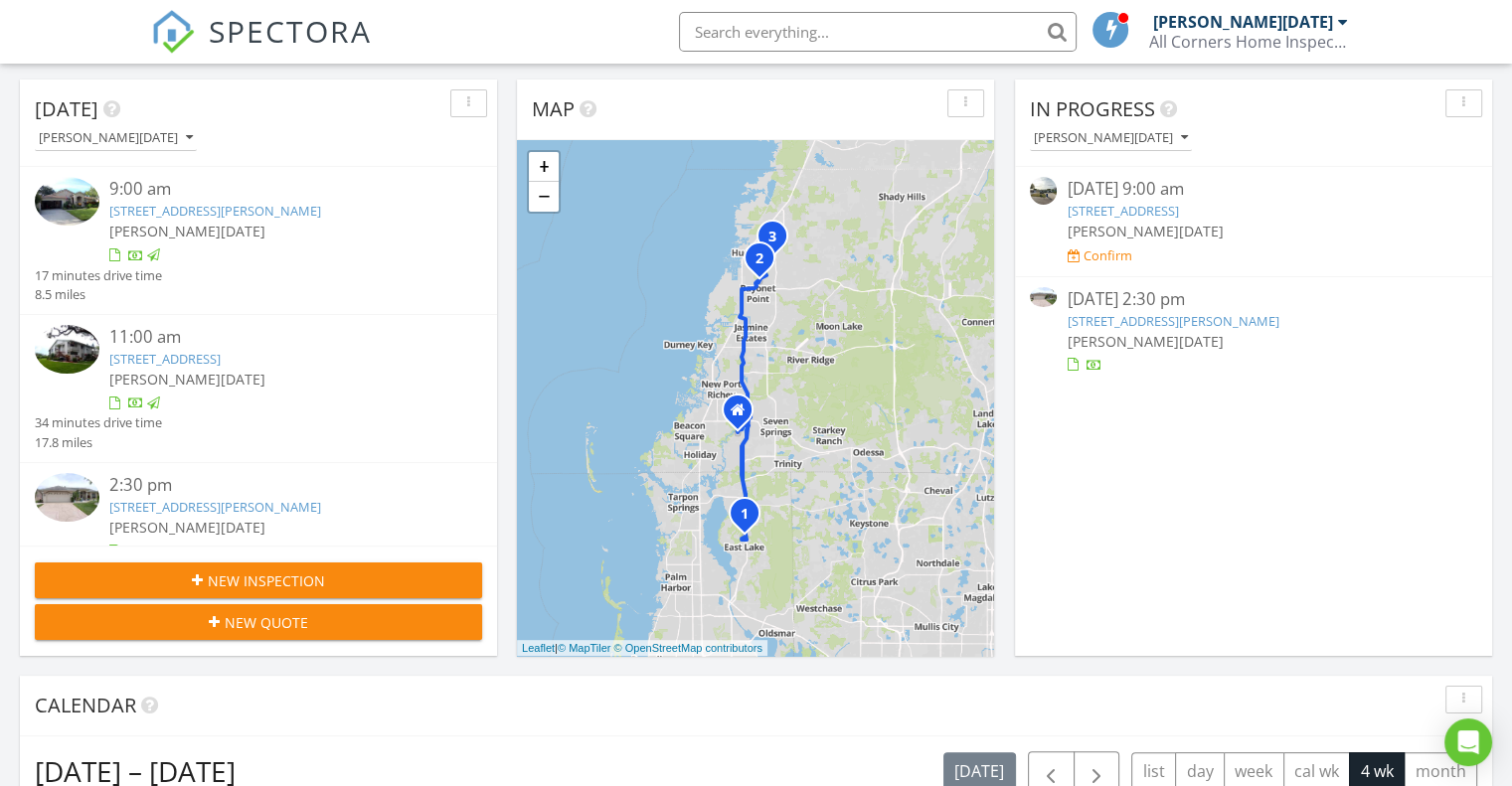 click on "[STREET_ADDRESS][PERSON_NAME]" at bounding box center (215, 507) 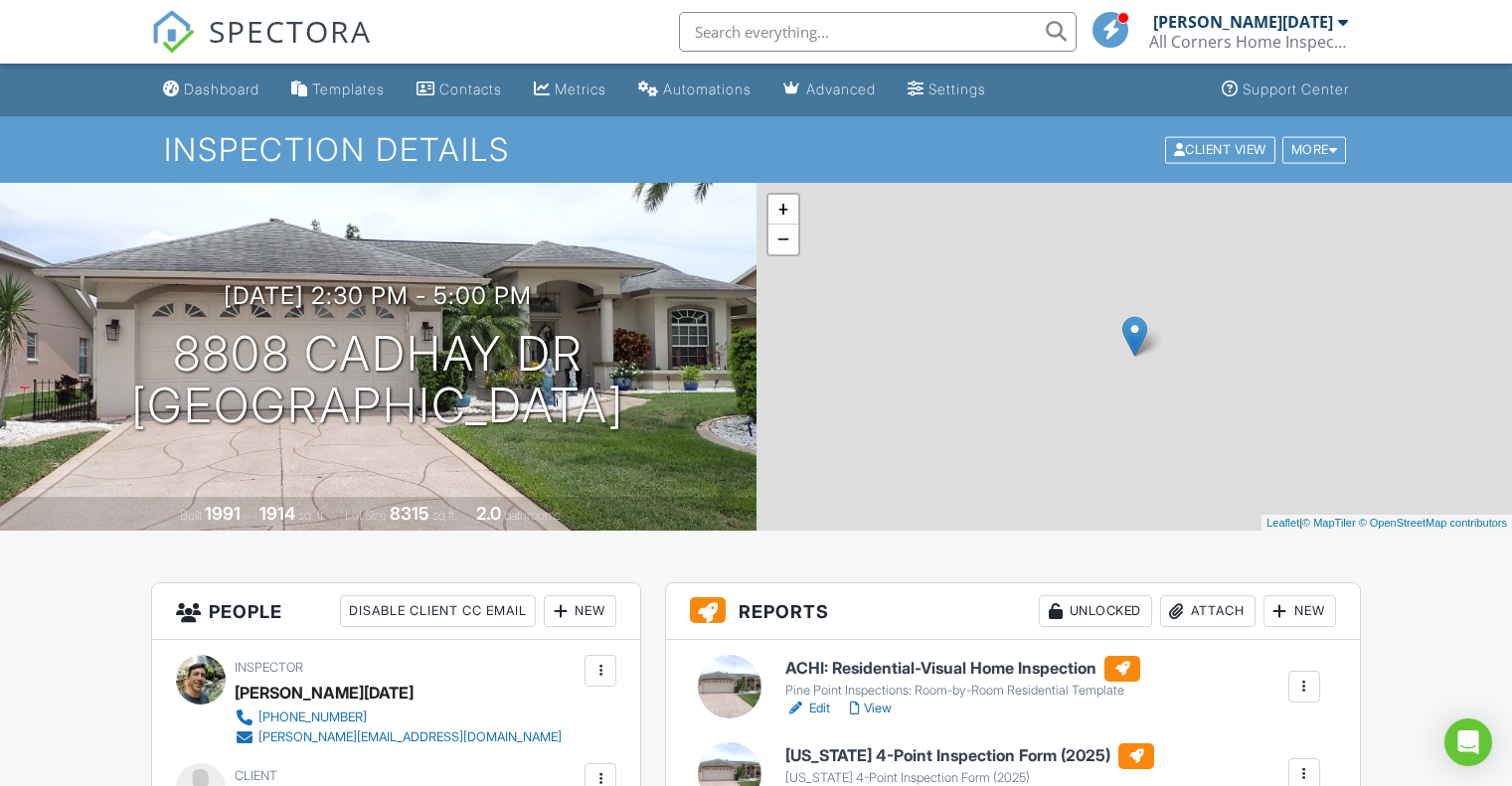 scroll, scrollTop: 0, scrollLeft: 0, axis: both 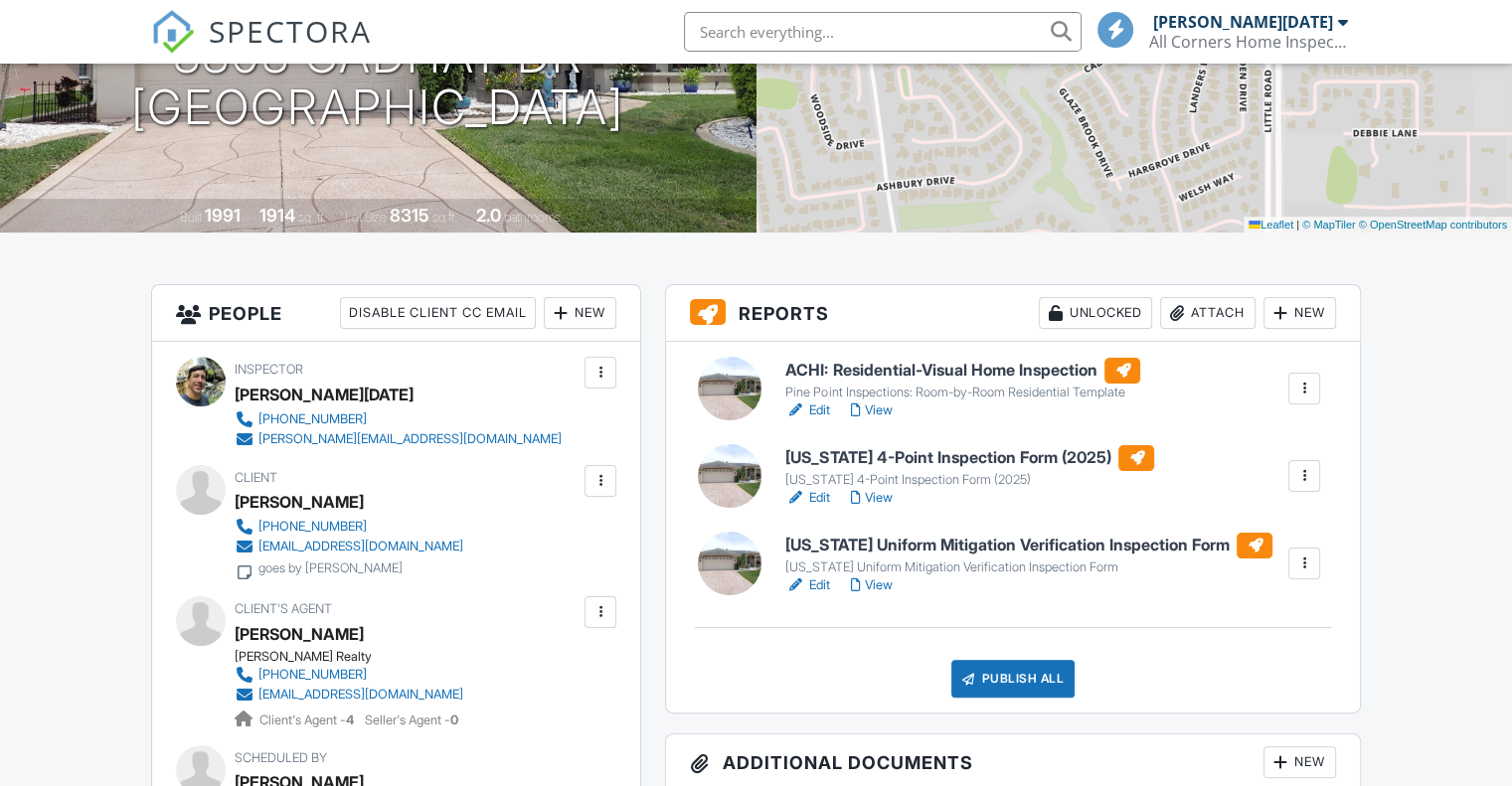 click on "Attach" at bounding box center (1208, 313) 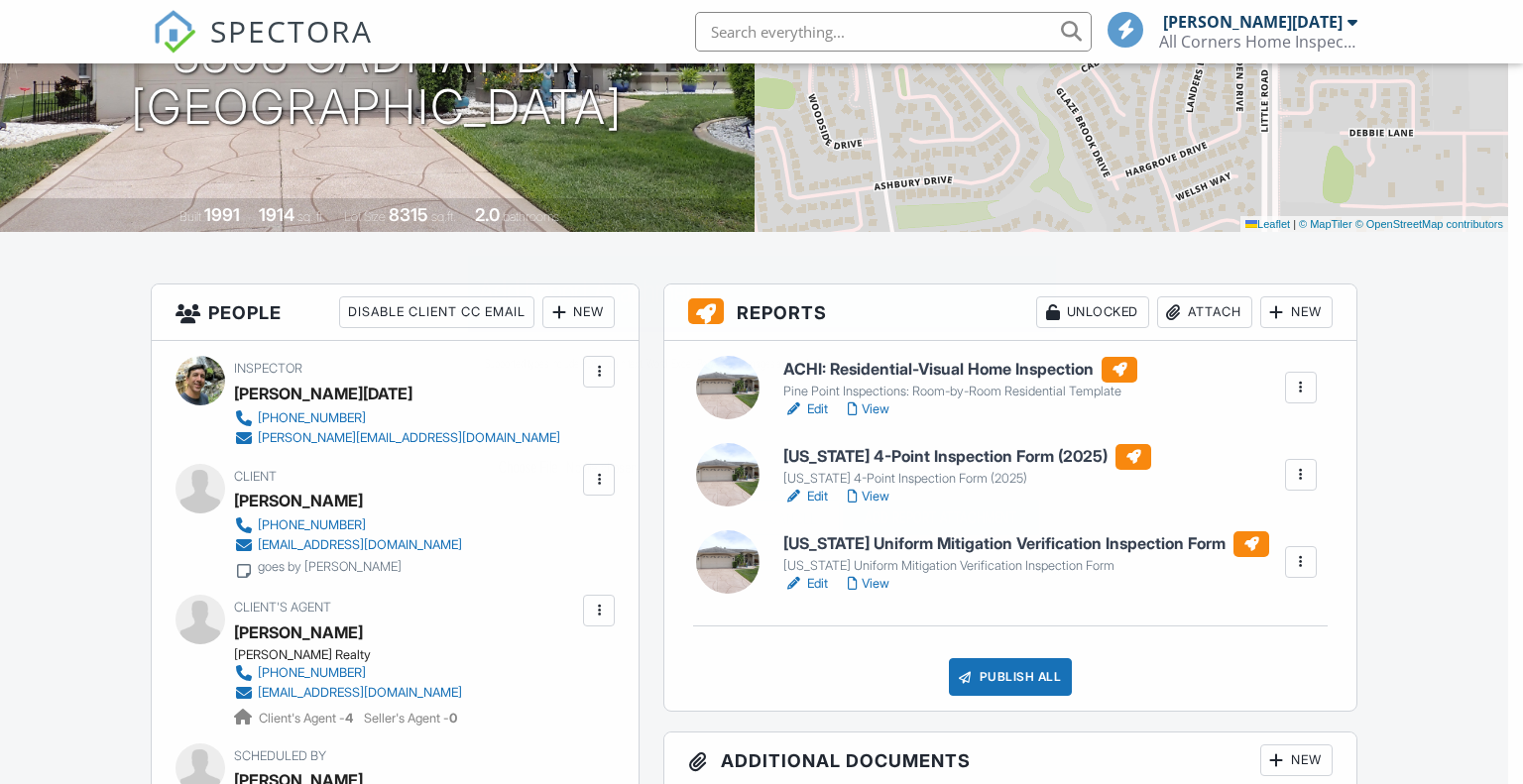 scroll, scrollTop: 0, scrollLeft: 0, axis: both 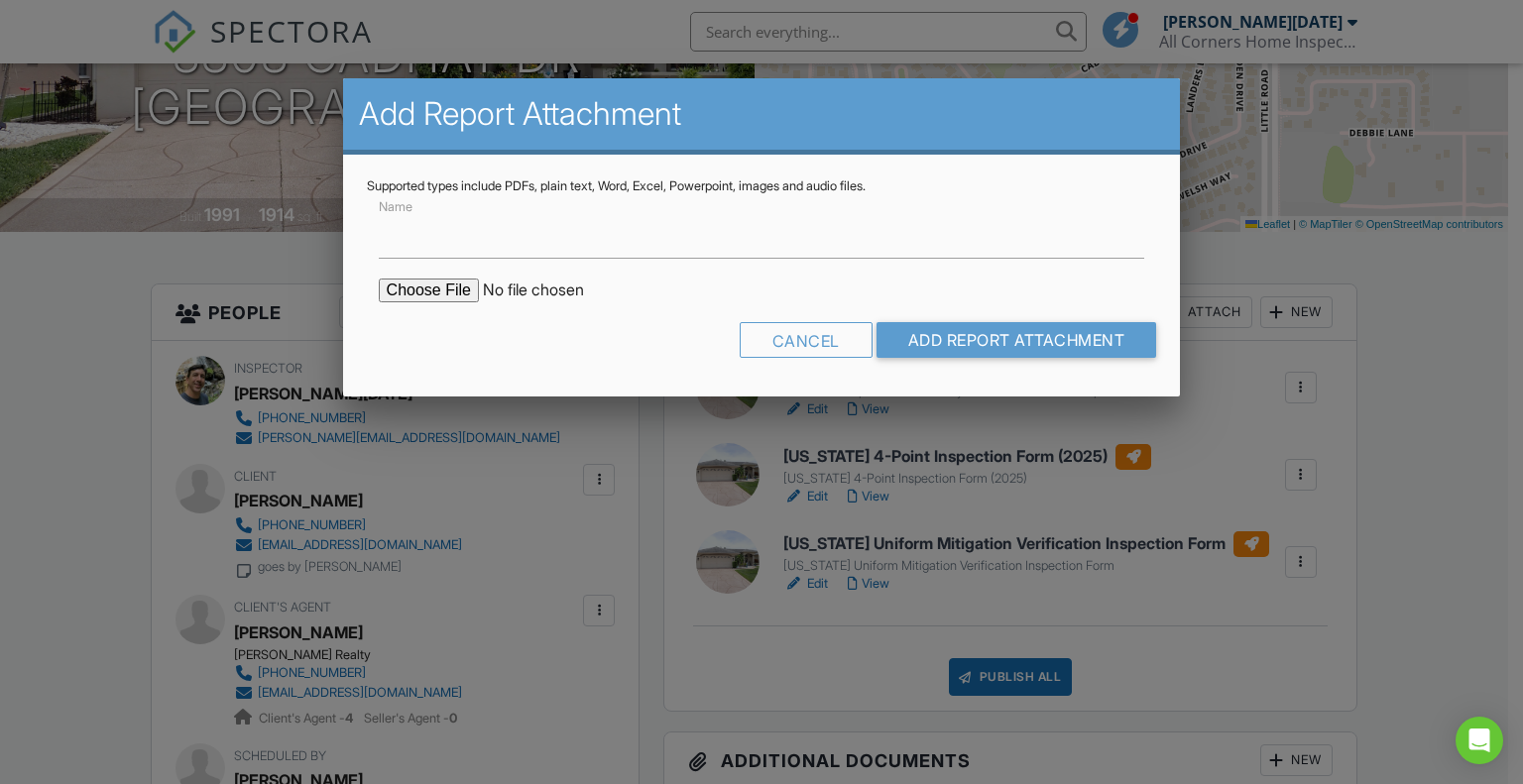 click at bounding box center (547, 290) 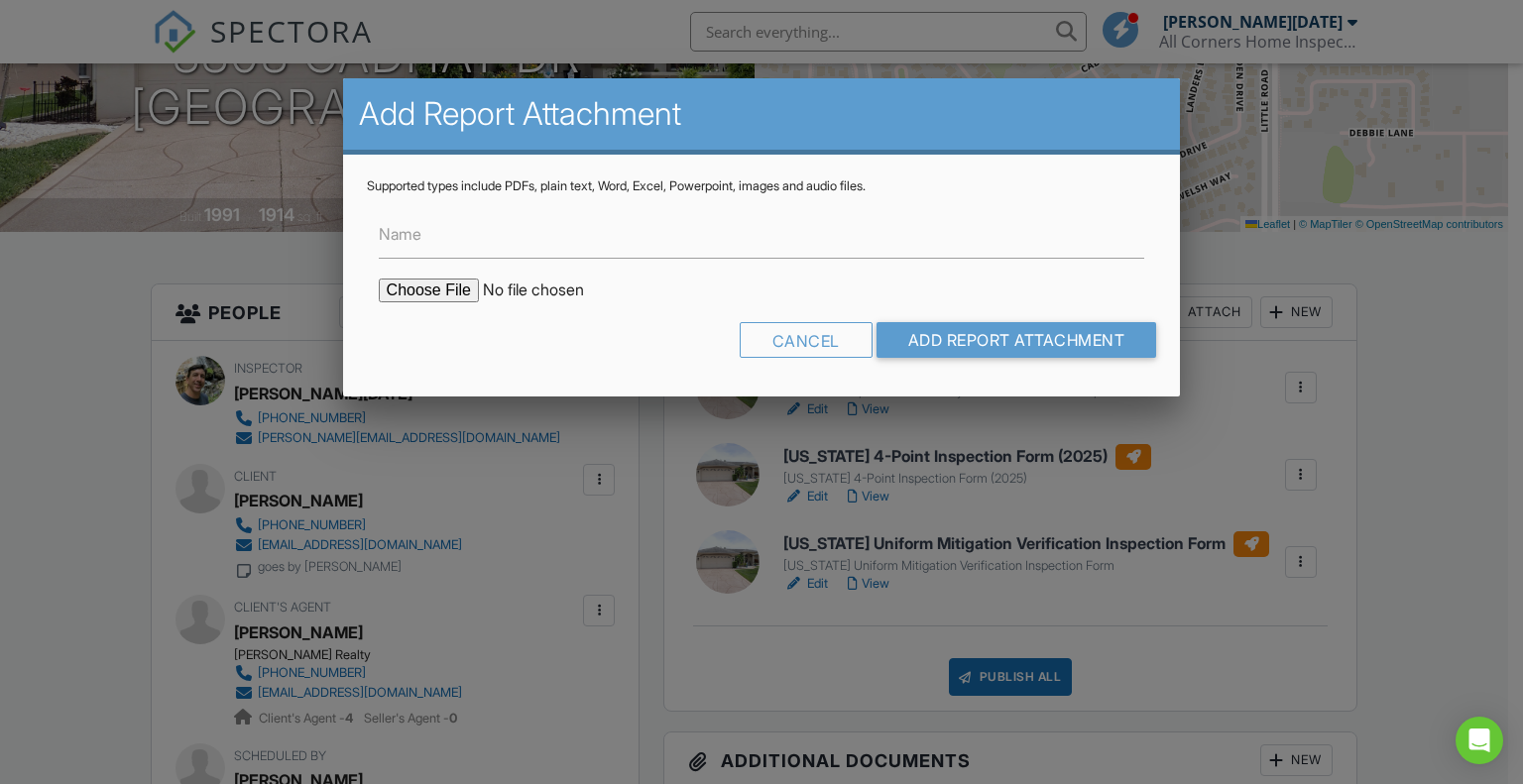 type on "C:\fakepath\8808 CADHAY 2021 ADDTN W-ROOF.jpg" 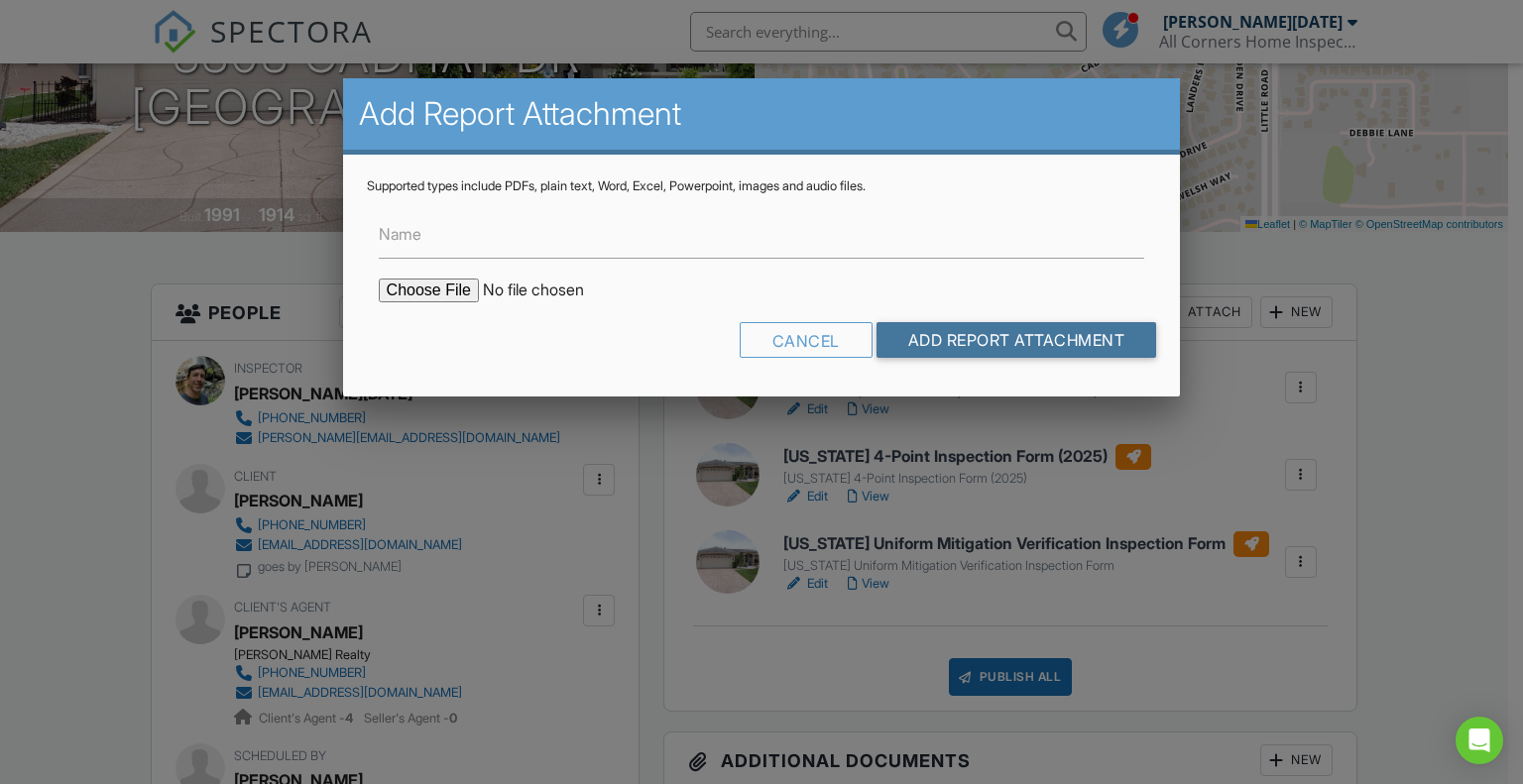 click on "Add Report Attachment" at bounding box center (1016, 340) 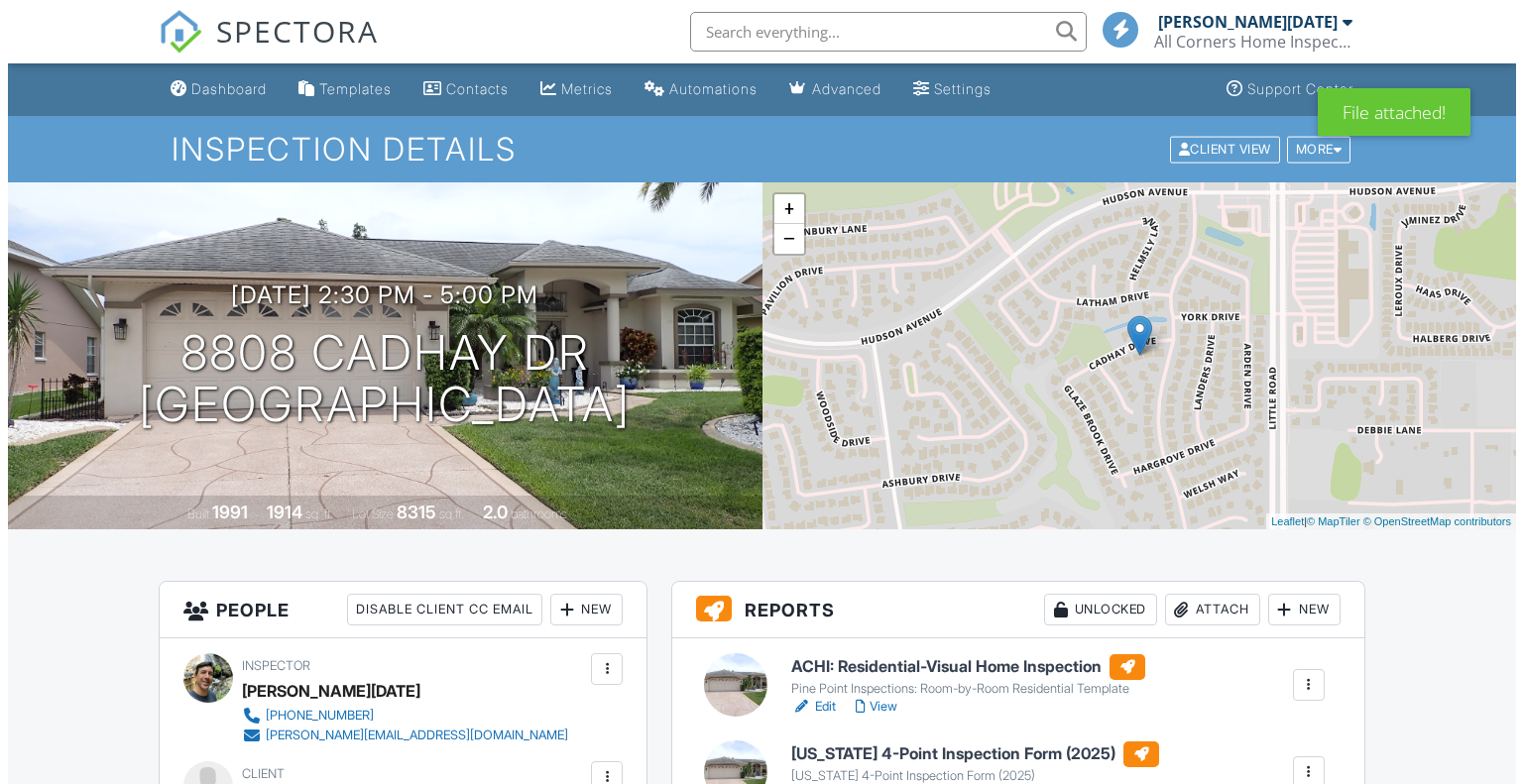 scroll, scrollTop: 0, scrollLeft: 0, axis: both 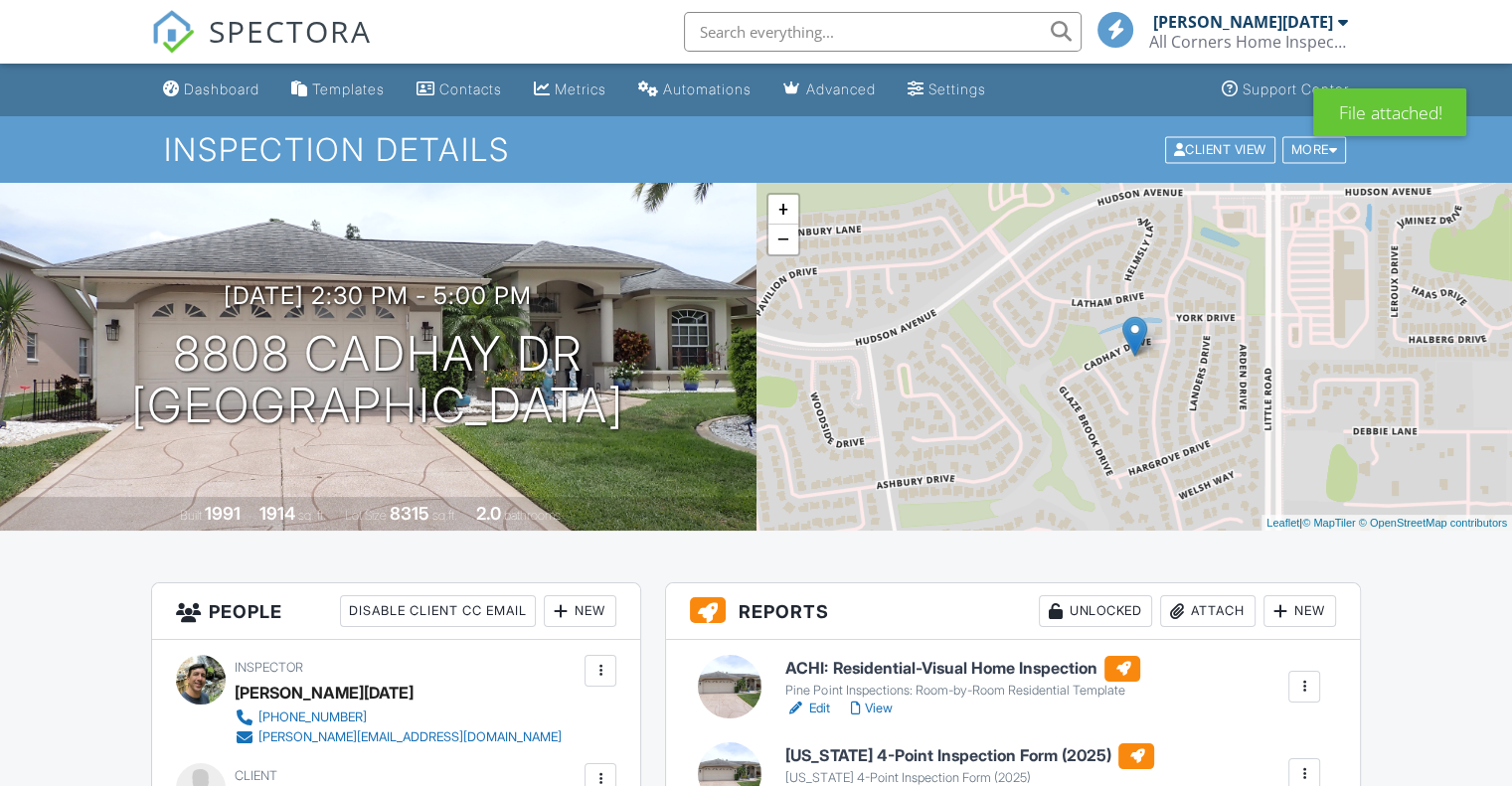 click on "Attach" at bounding box center (1208, 611) 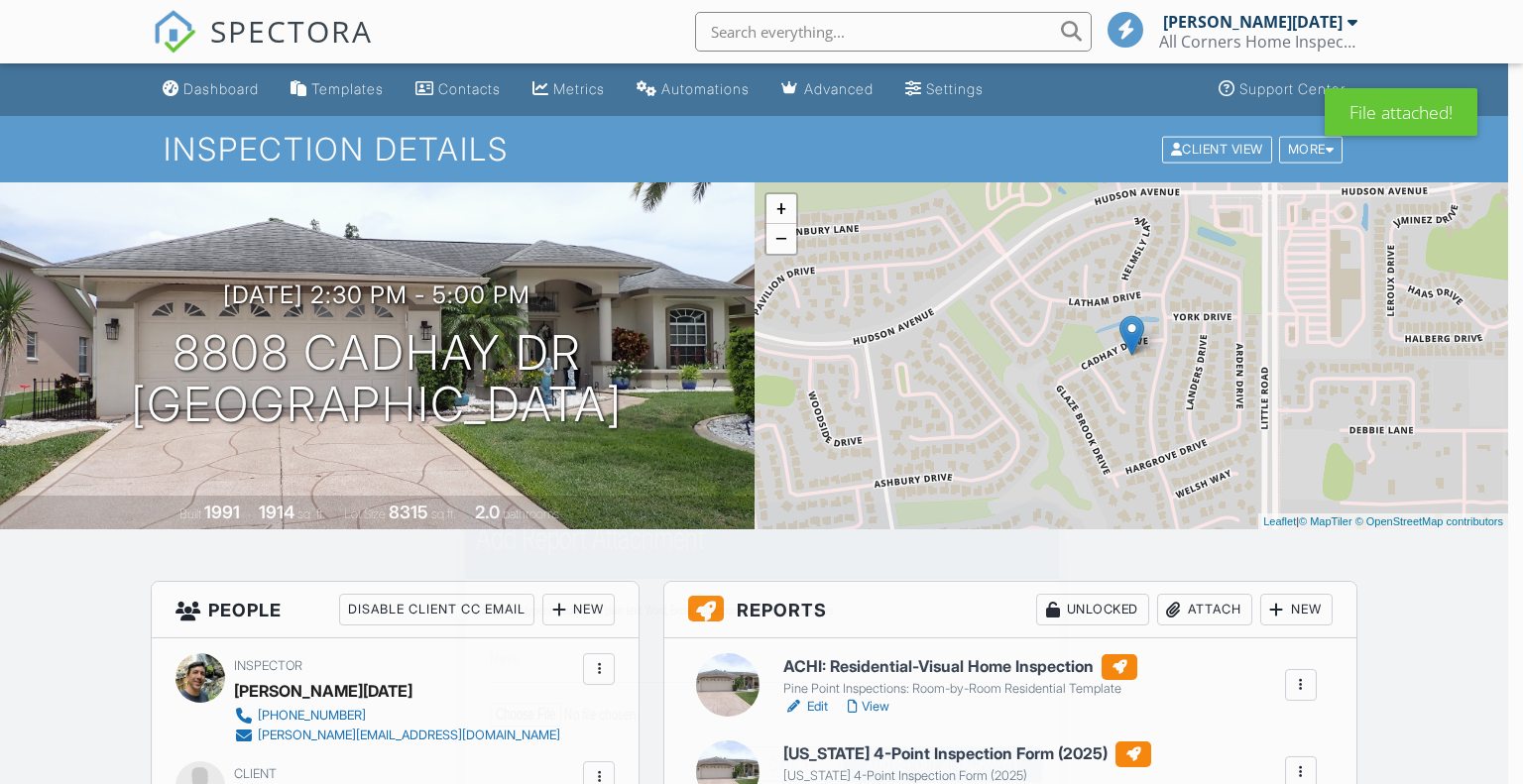 scroll, scrollTop: 0, scrollLeft: 0, axis: both 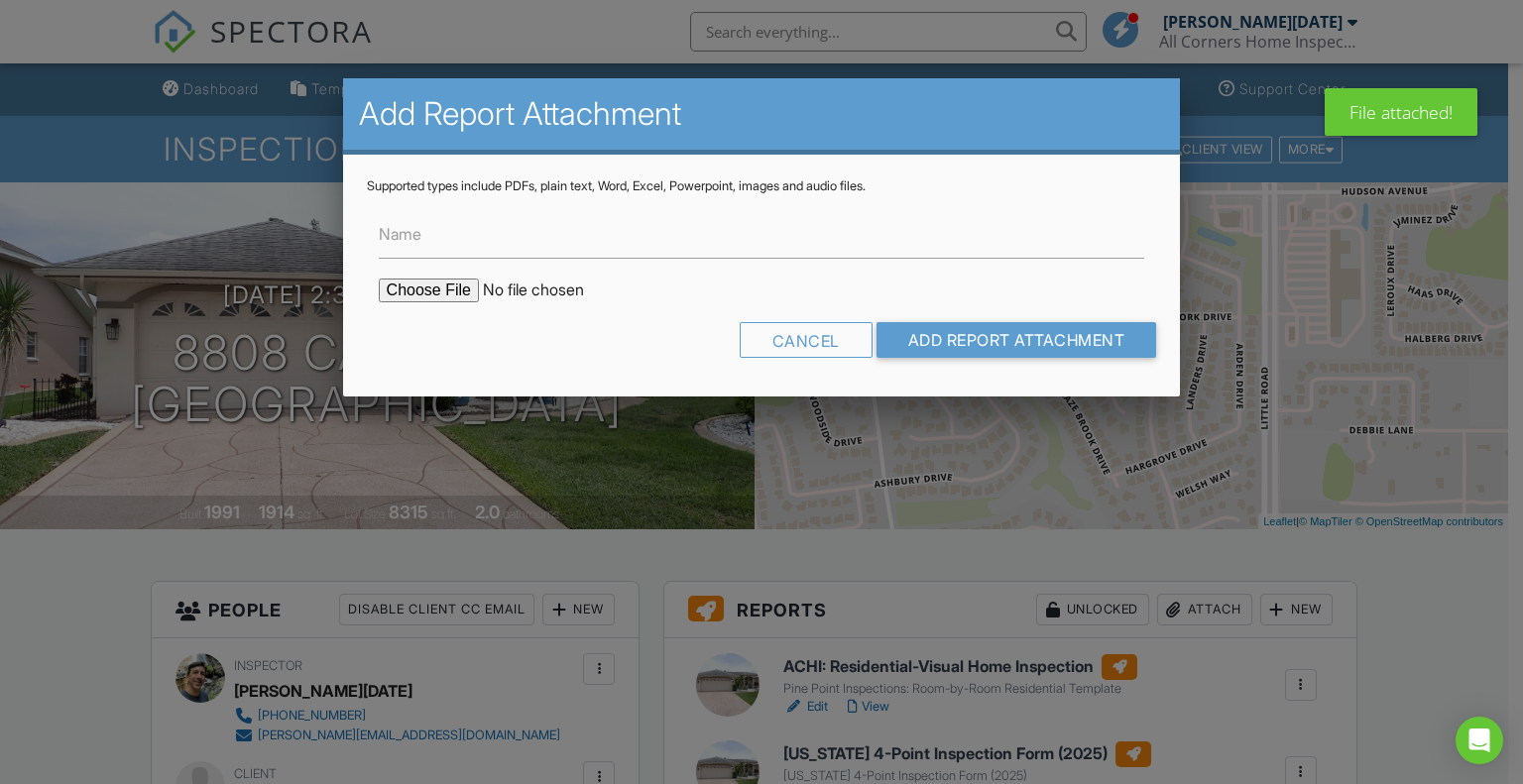 click at bounding box center (547, 290) 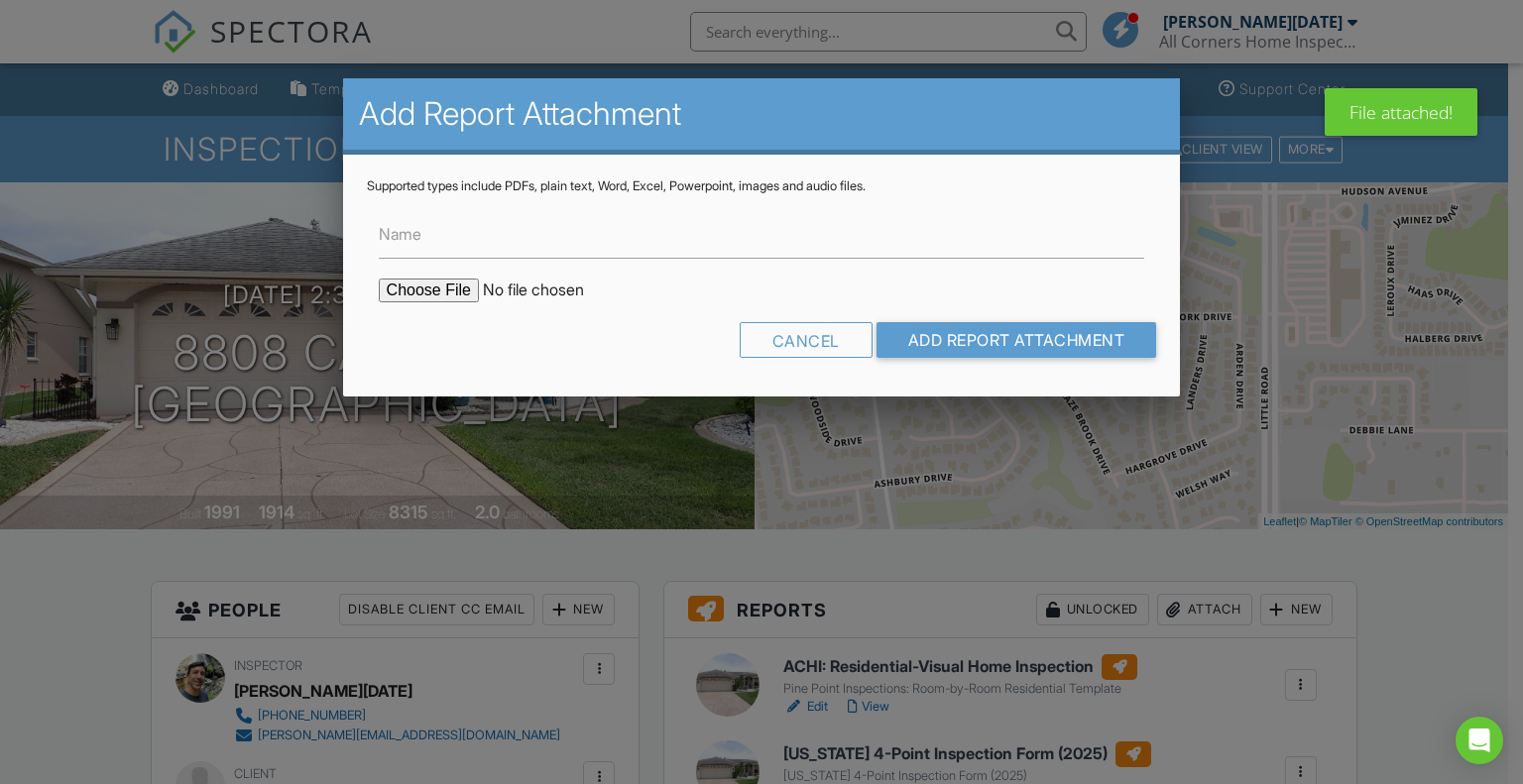 type on "C:\fakepath\8808 CADHAY 2012 ROOF.jpg" 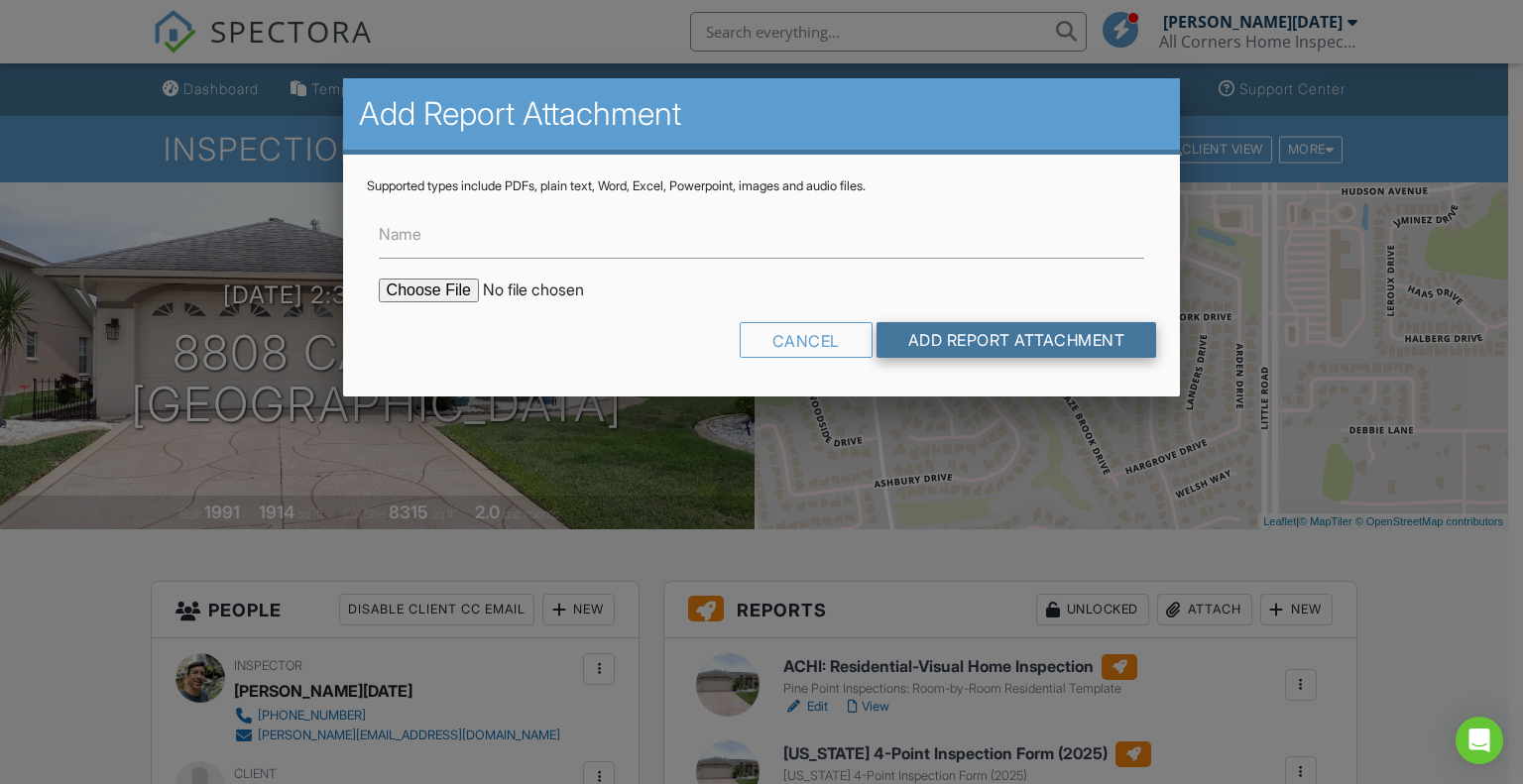 click on "Add Report Attachment" at bounding box center (1016, 340) 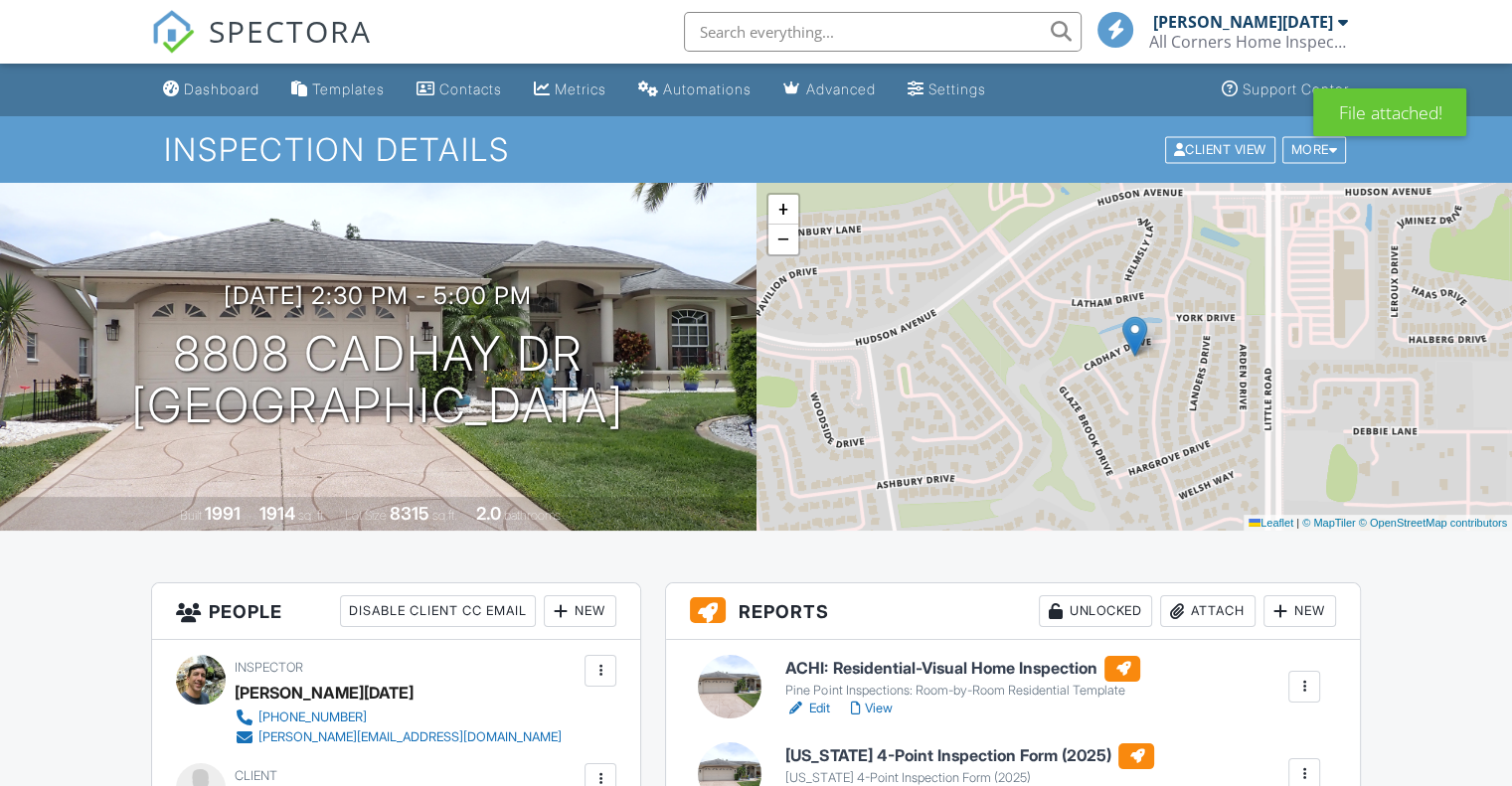 scroll, scrollTop: 397, scrollLeft: 0, axis: vertical 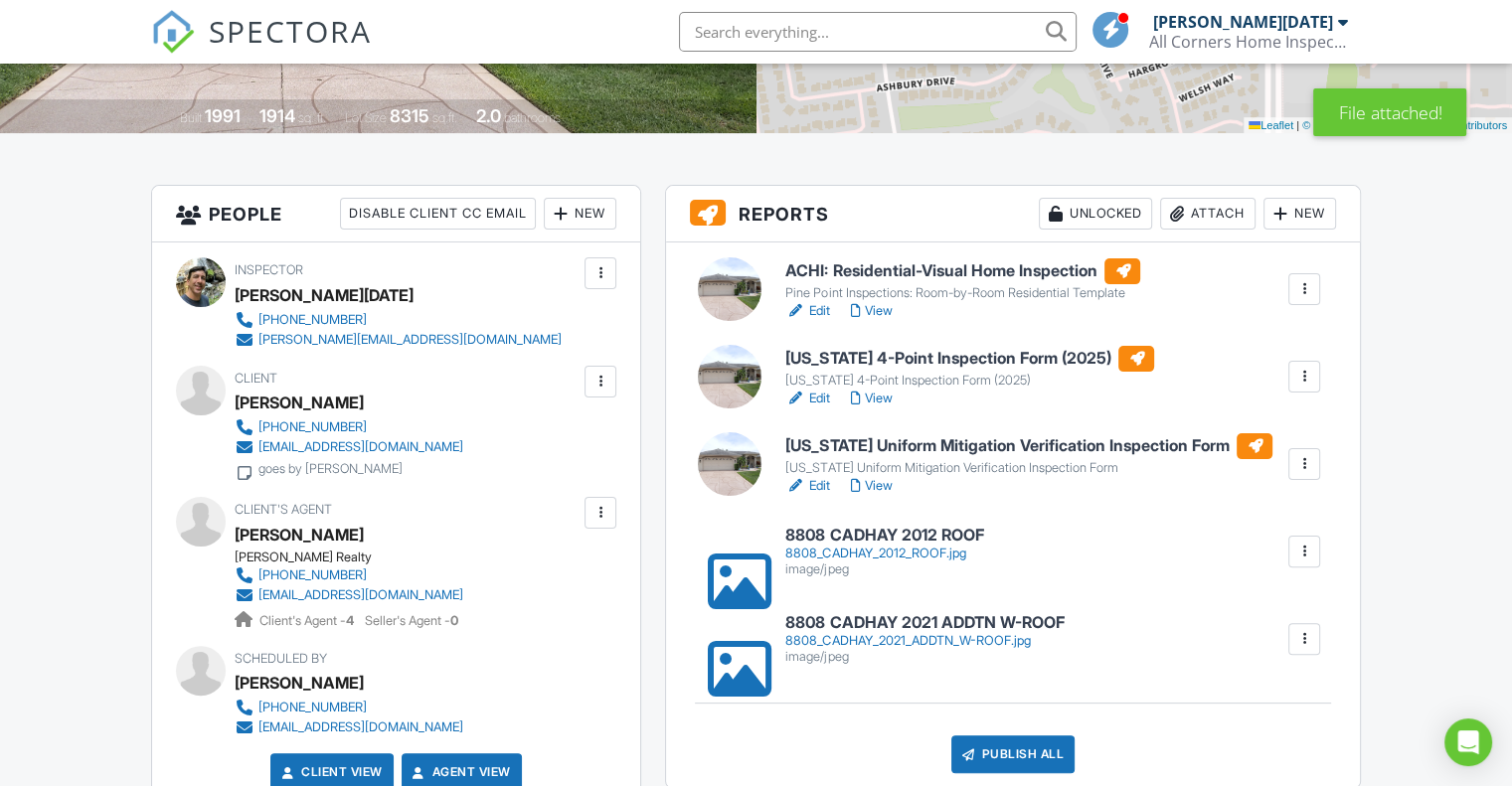 click on "Attach" at bounding box center (1208, 214) 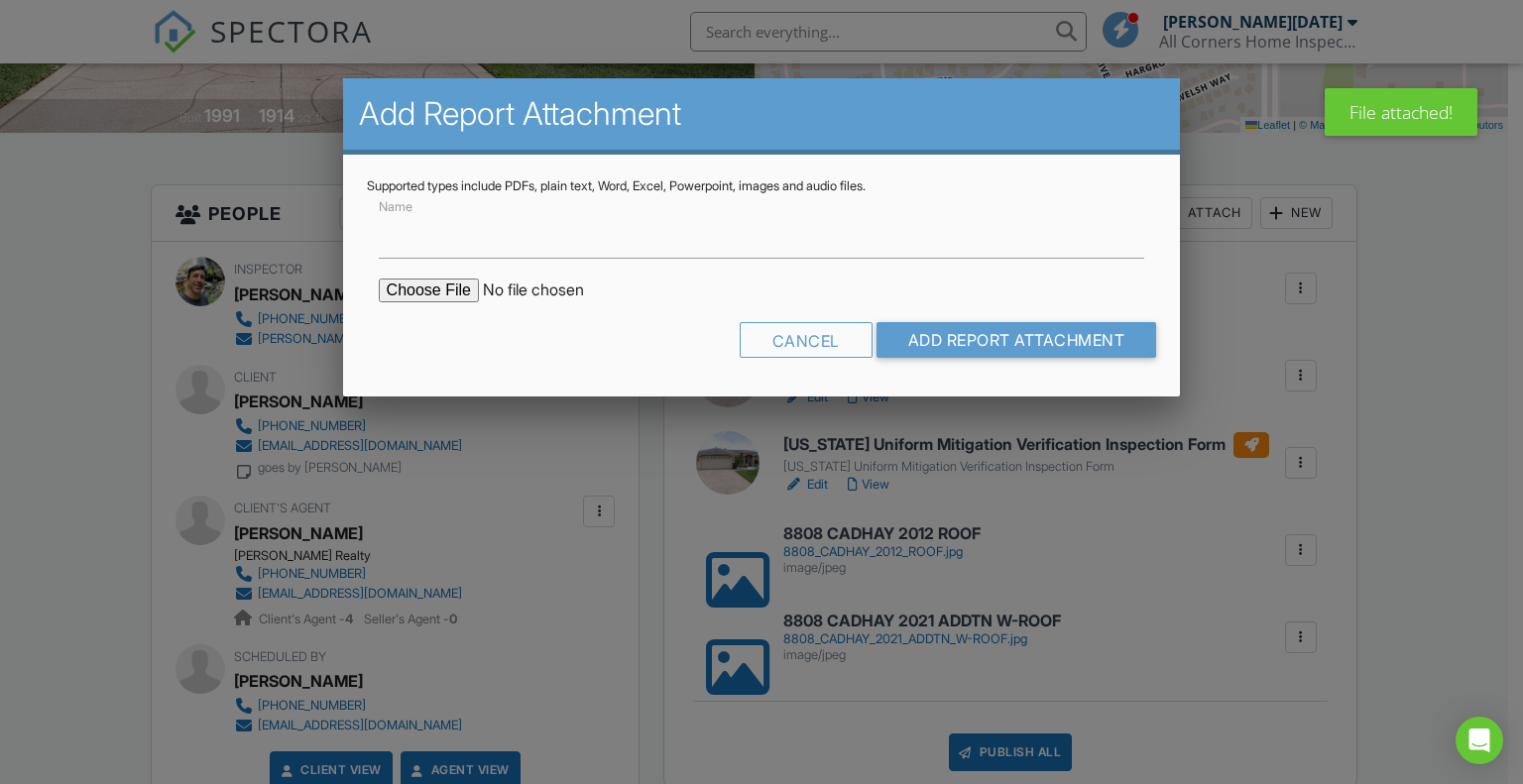 click at bounding box center (547, 290) 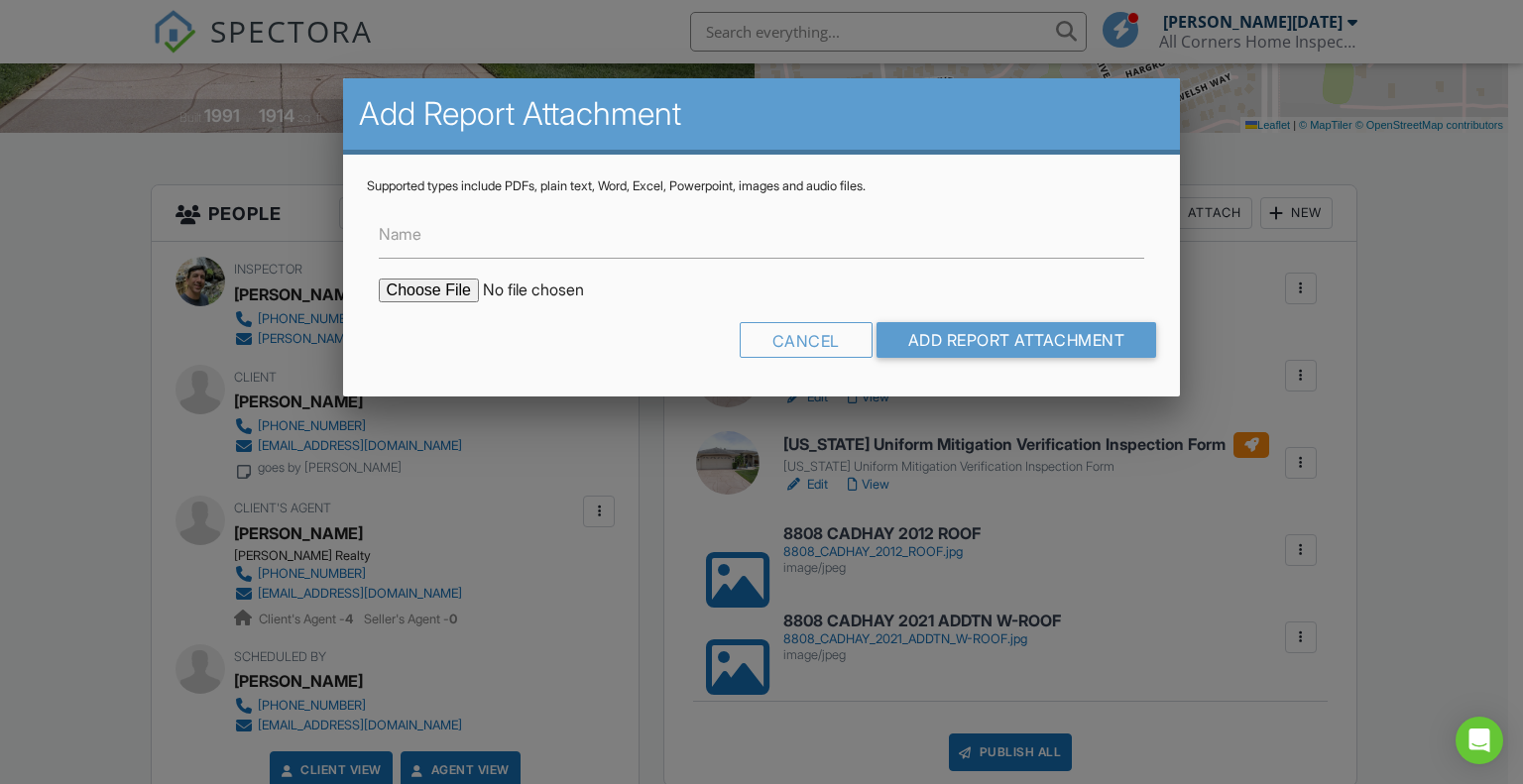 type on "C:\fakepath\Elite-internachi-inspection-warranty-pro.pdf" 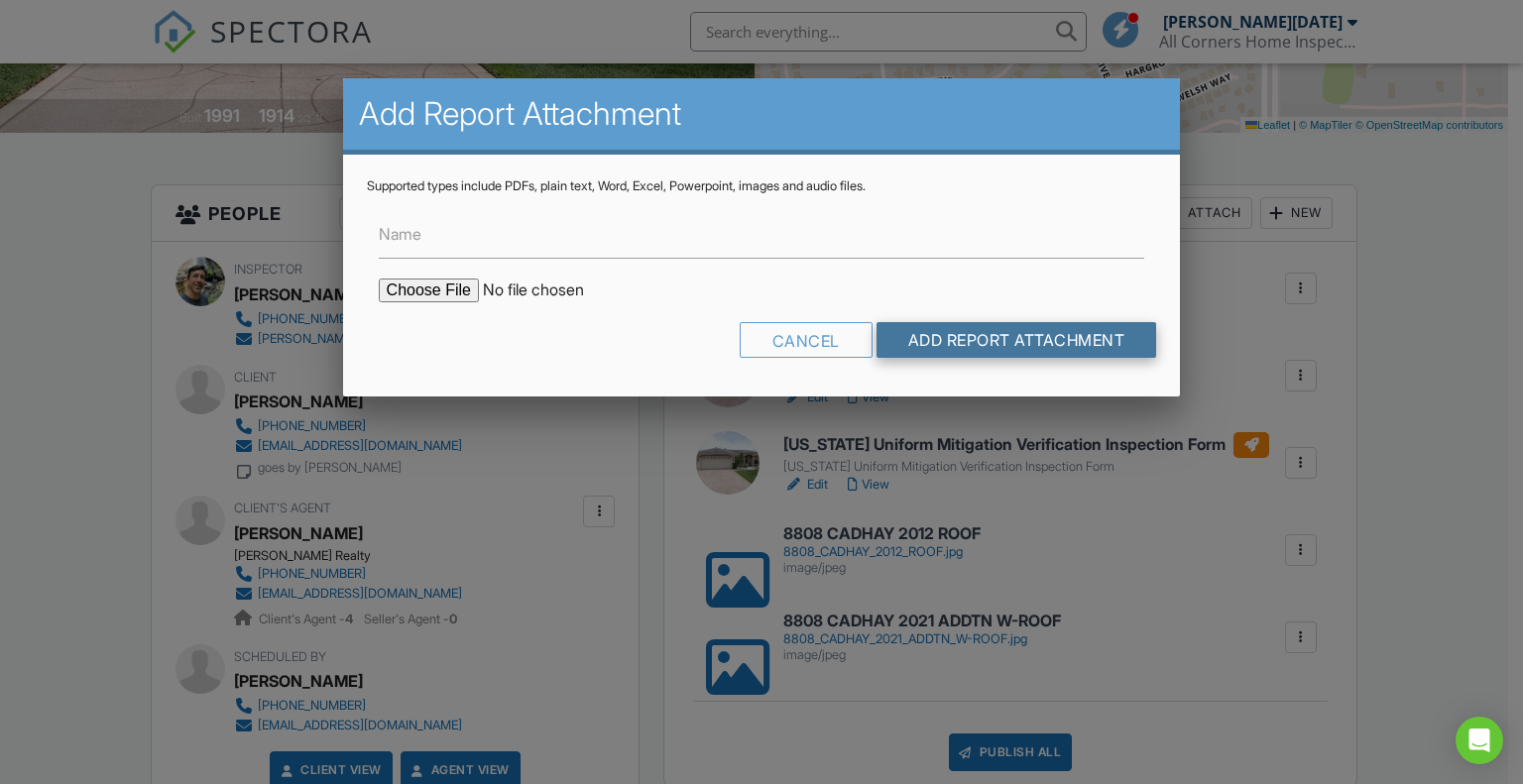 click on "Add Report Attachment" at bounding box center (1016, 340) 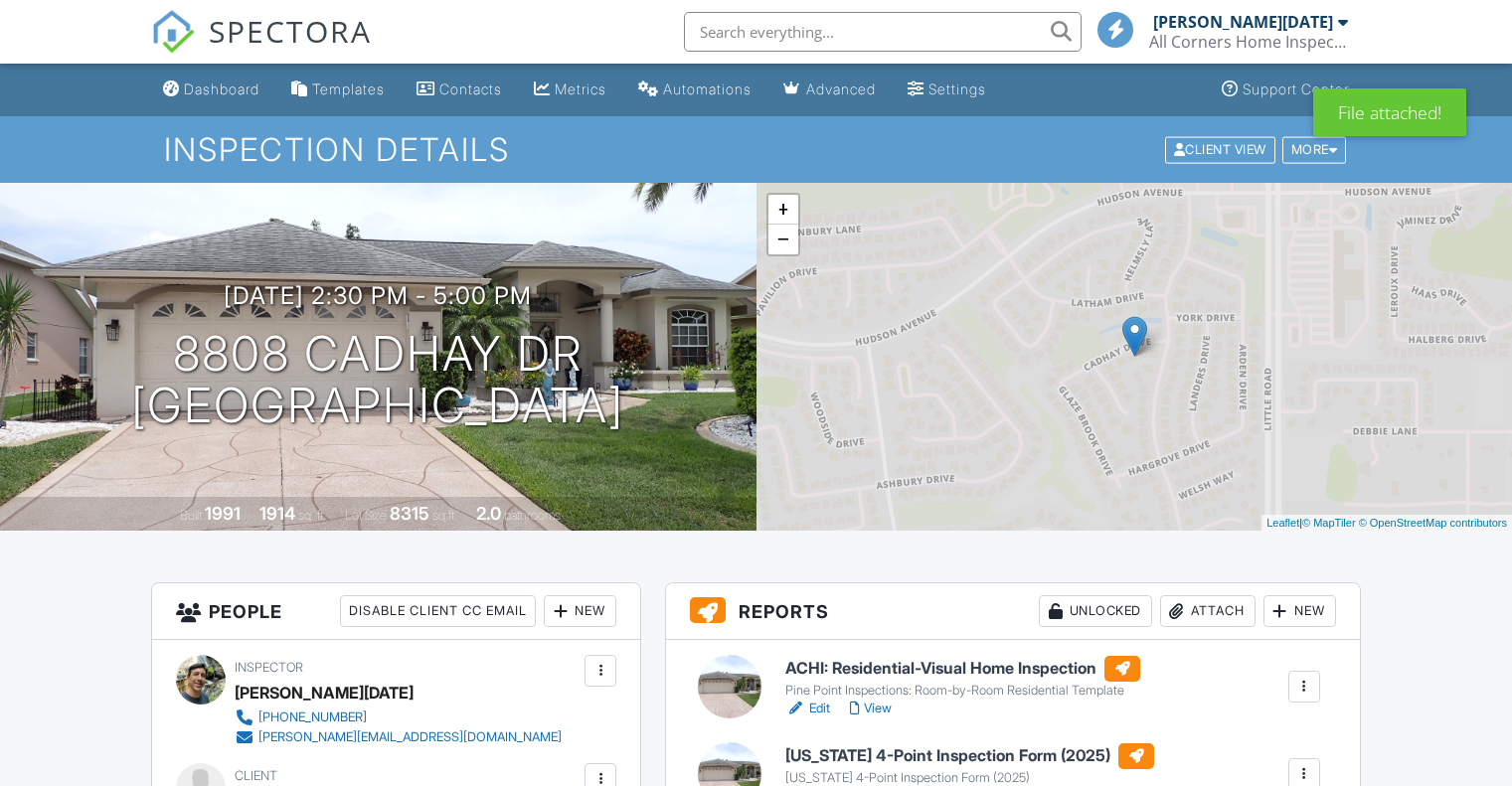 scroll, scrollTop: 0, scrollLeft: 0, axis: both 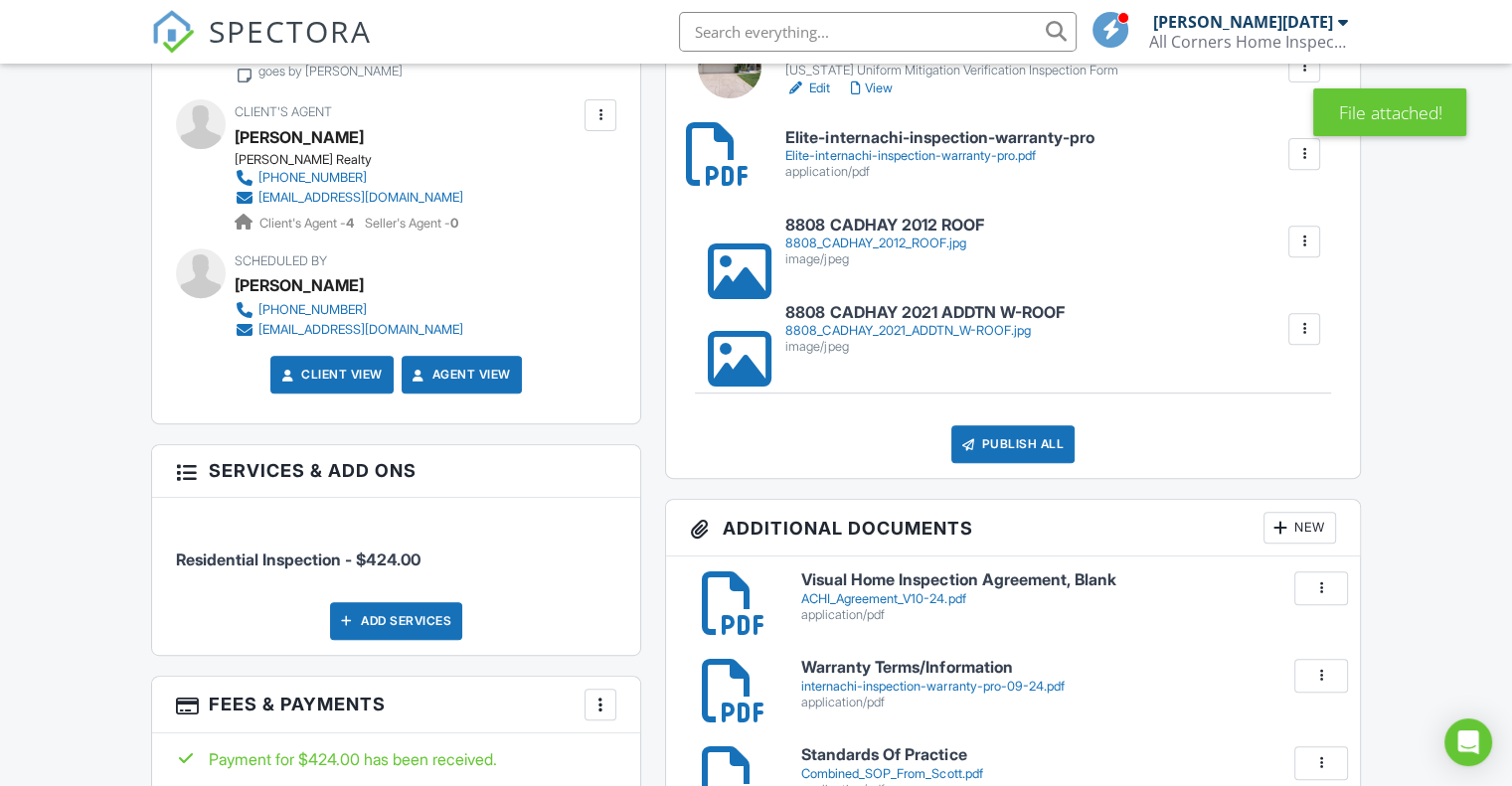 click on "Publish All" at bounding box center (1013, 444) 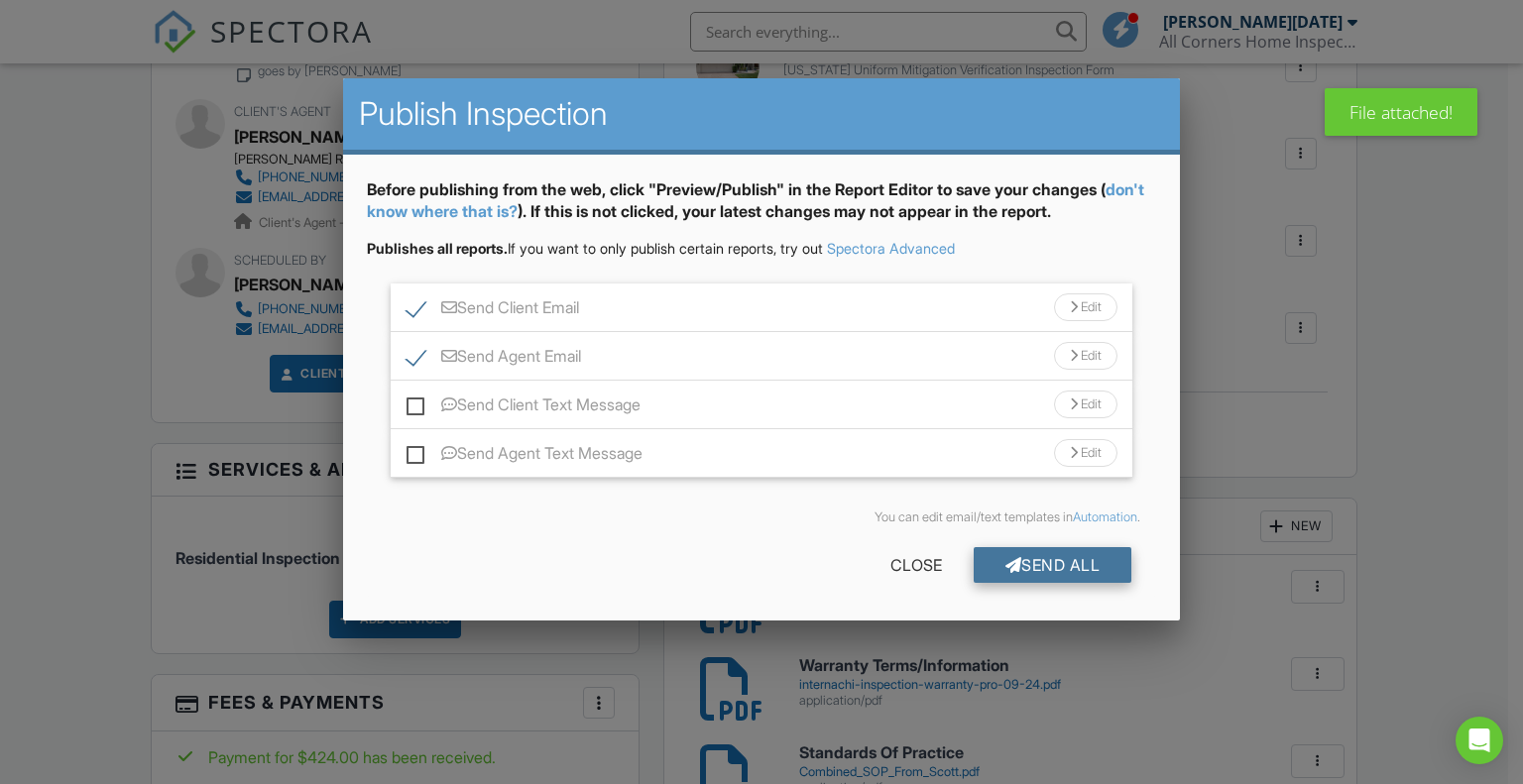 click on "Send All" at bounding box center (1053, 565) 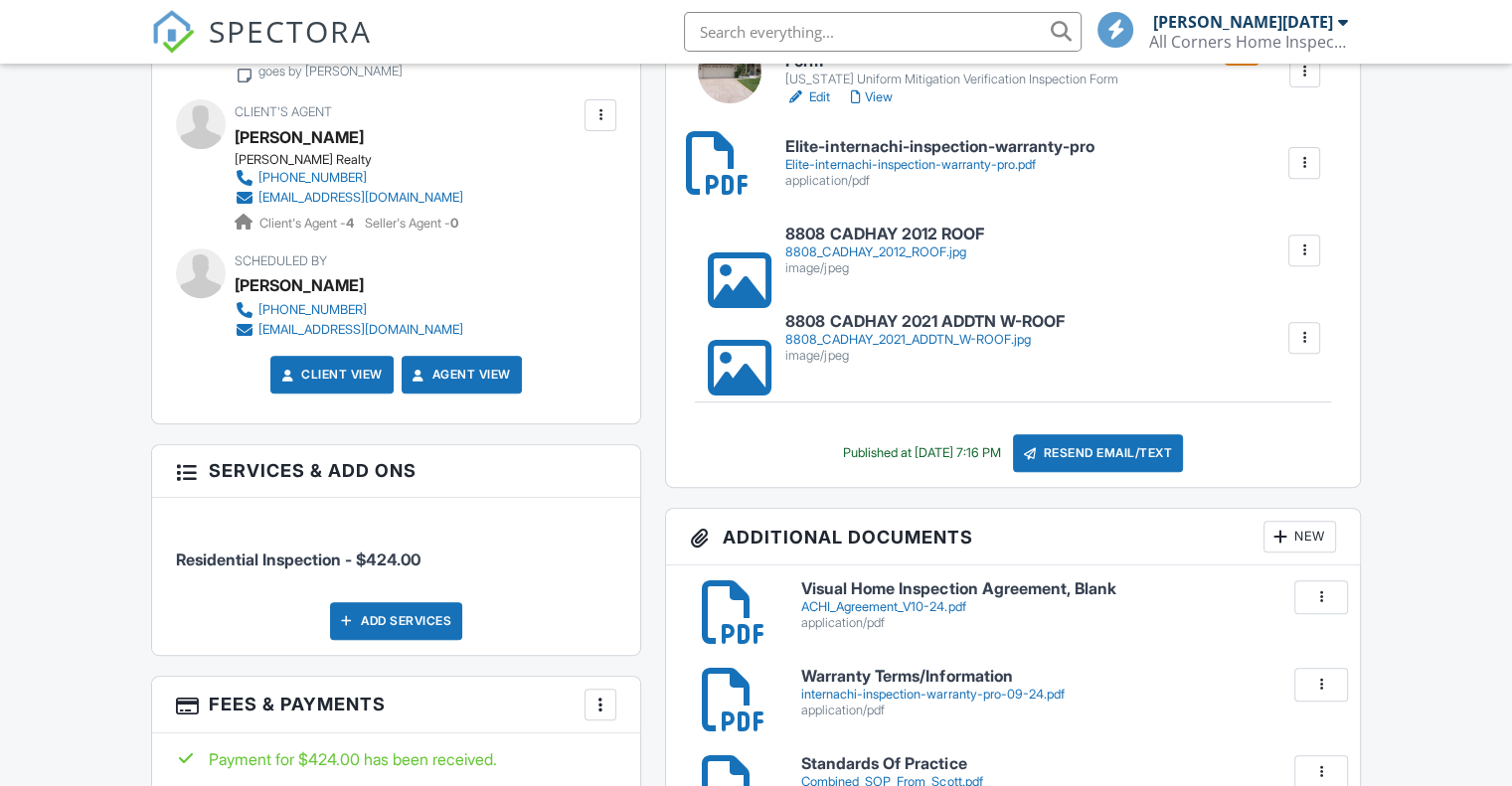 click on "SPECTORA" at bounding box center [290, 31] 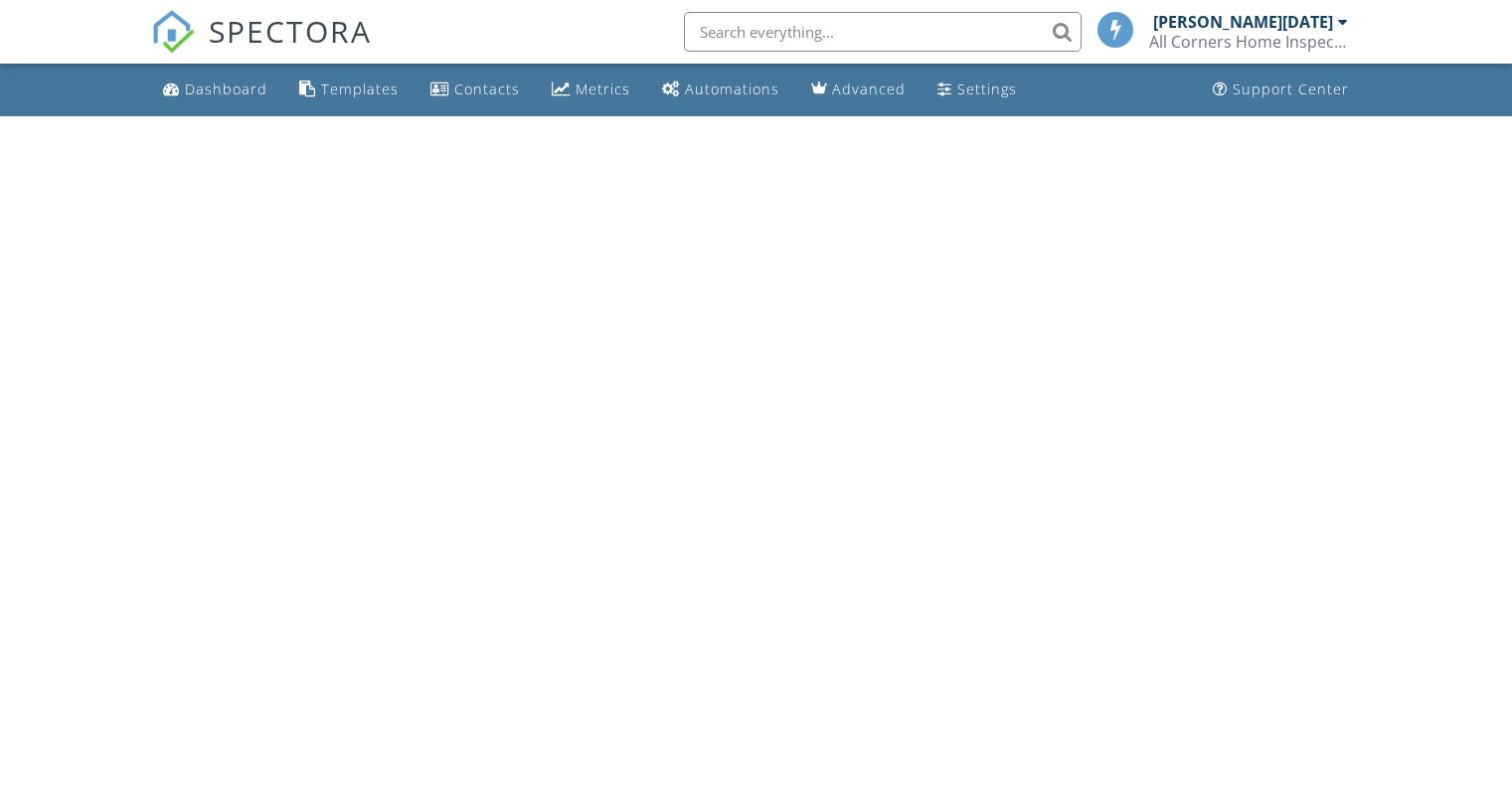 scroll, scrollTop: 0, scrollLeft: 0, axis: both 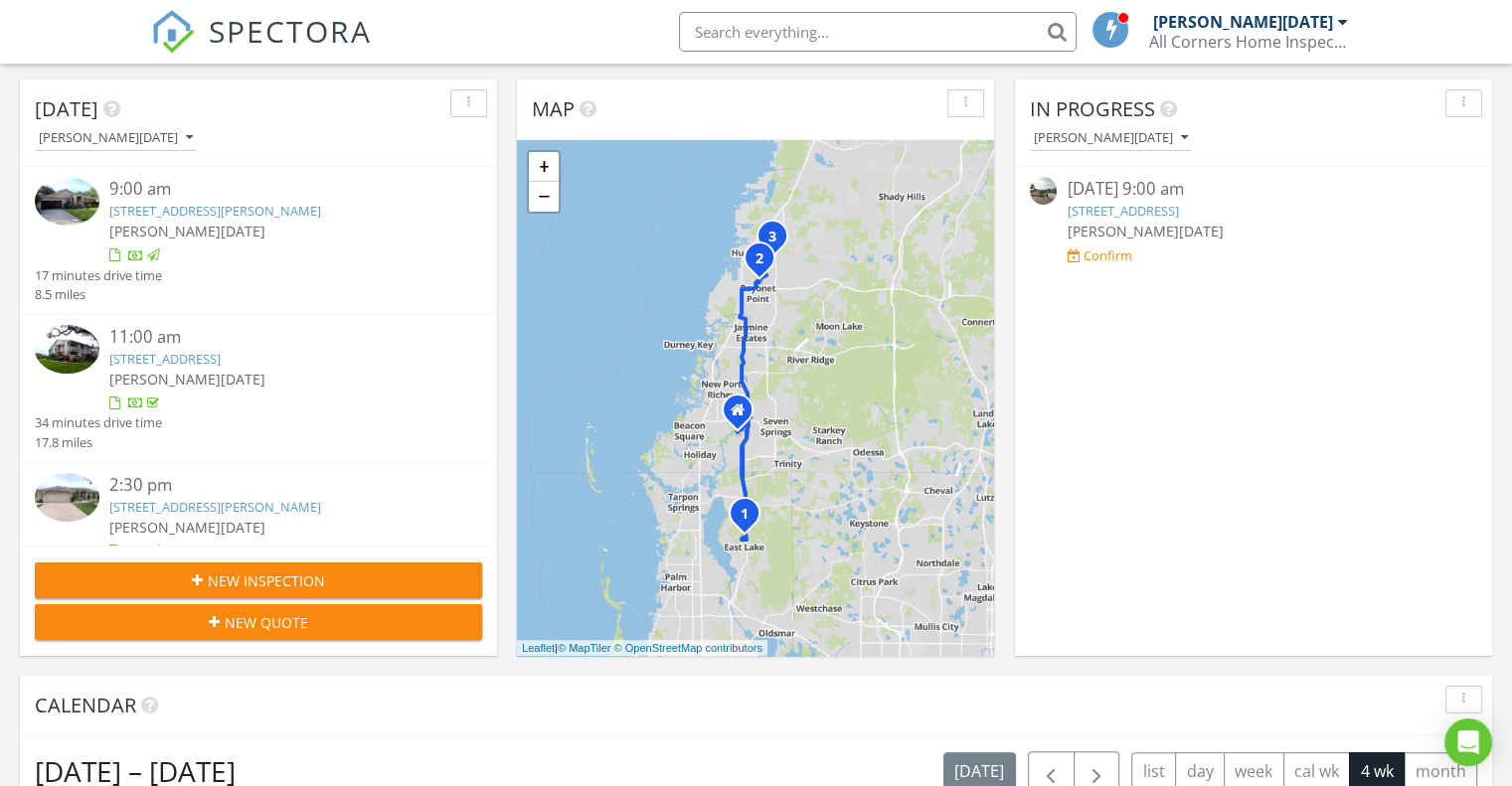click on "8019 Feather Ct C, Hudson, FL 34667" at bounding box center (165, 359) 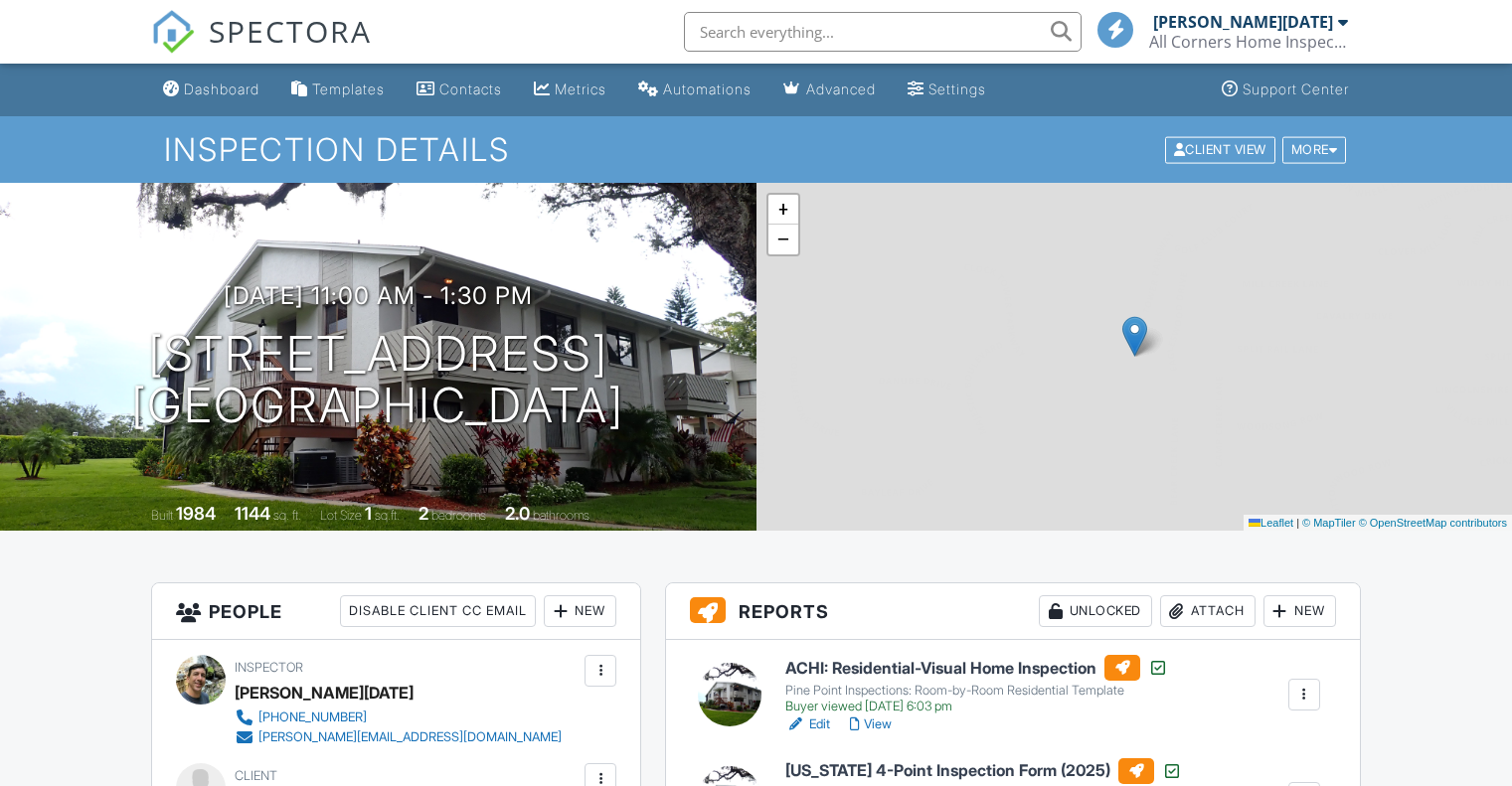 scroll, scrollTop: 0, scrollLeft: 0, axis: both 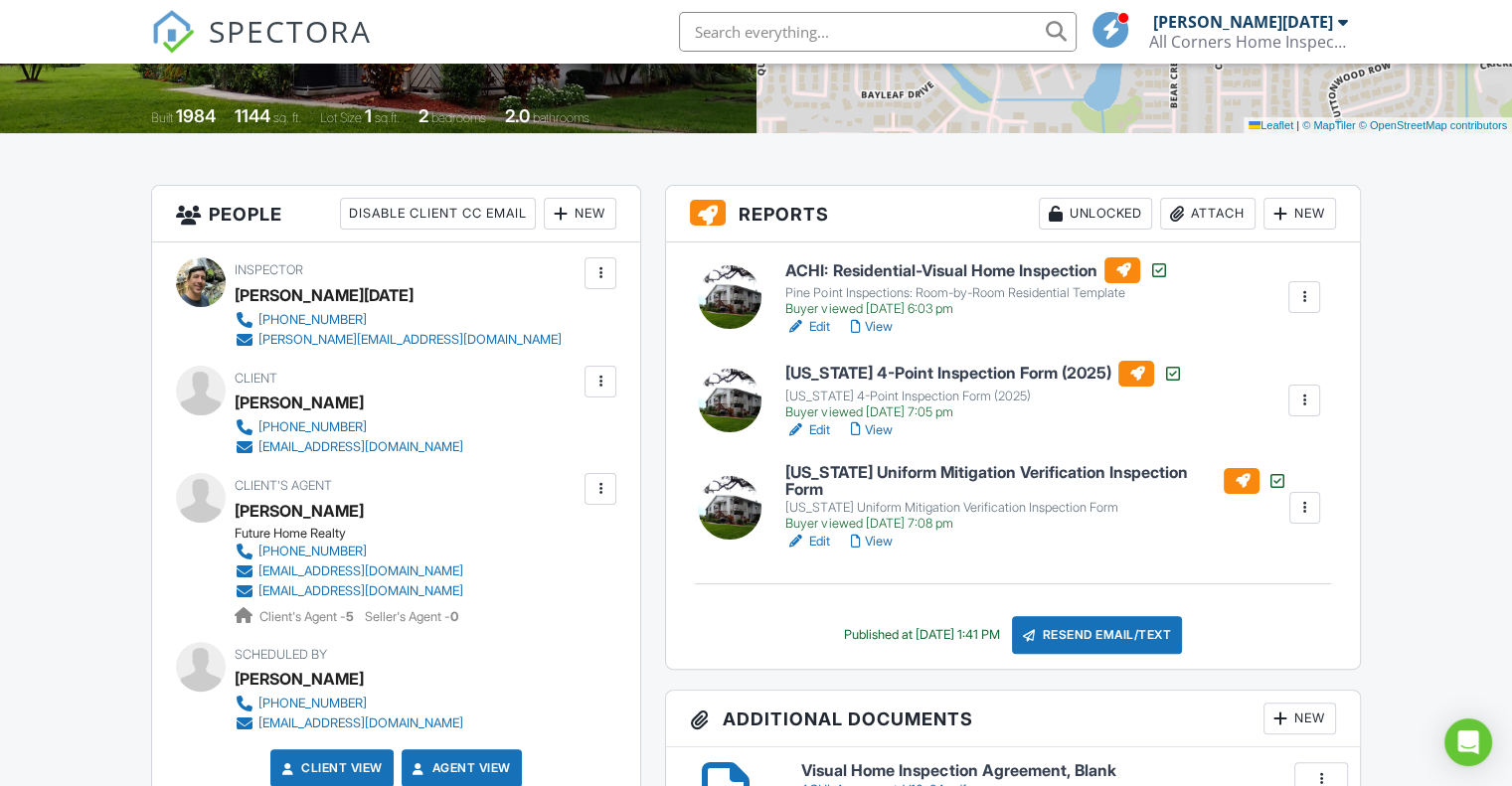 click on "Attach" at bounding box center [1208, 214] 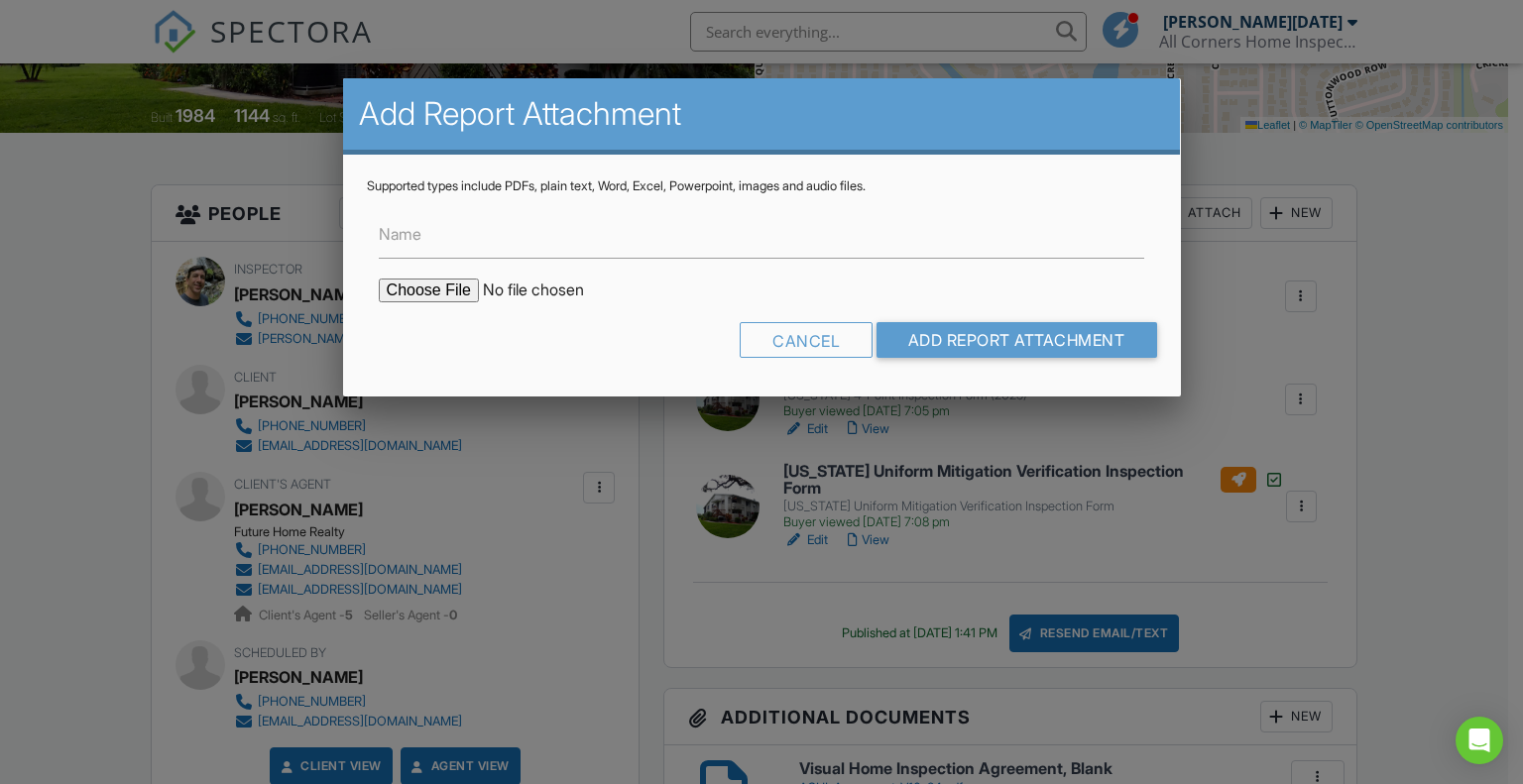 click at bounding box center (547, 290) 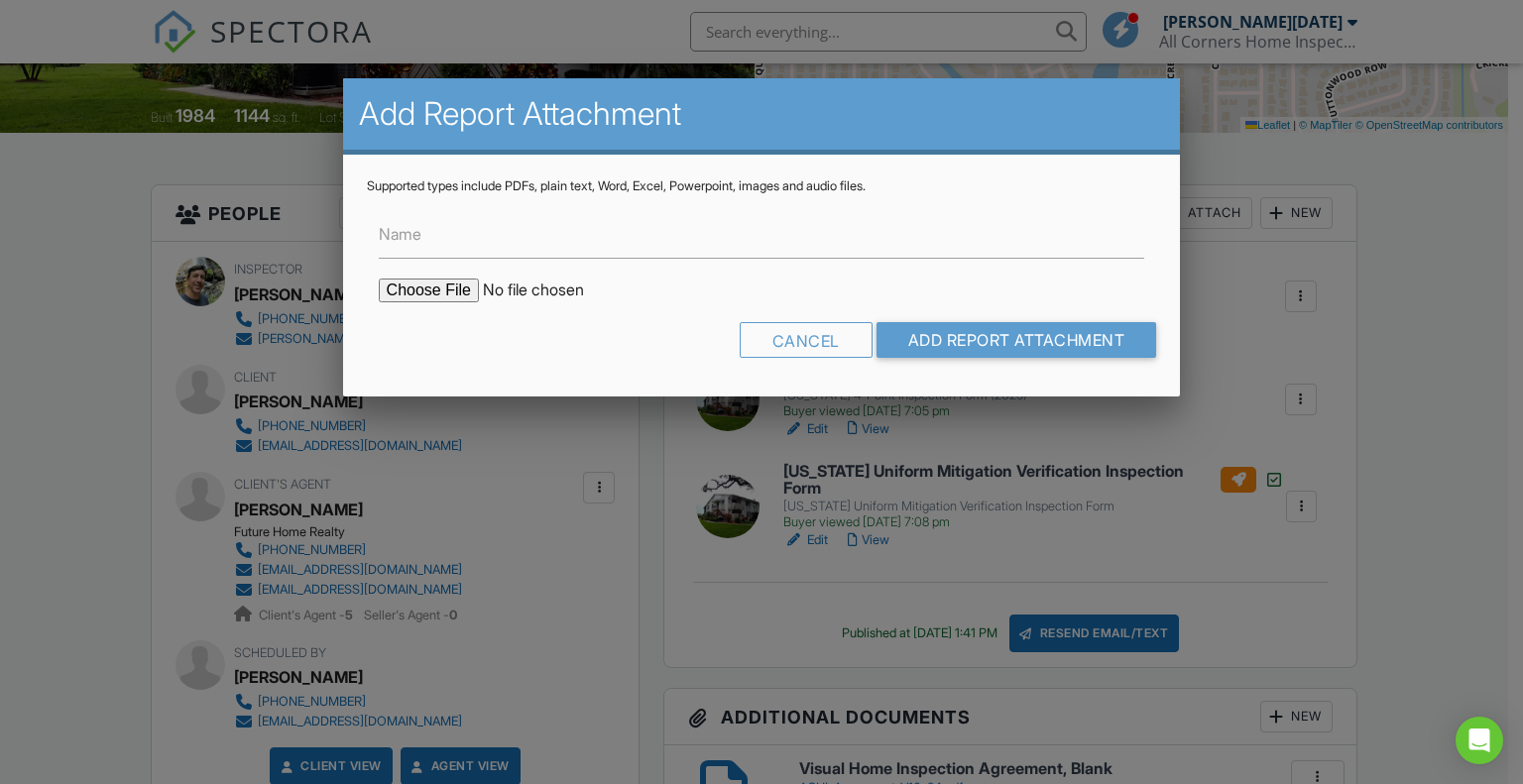 type on "C:\fakepath\Elite-internachi-inspection-warranty-pro.pdf" 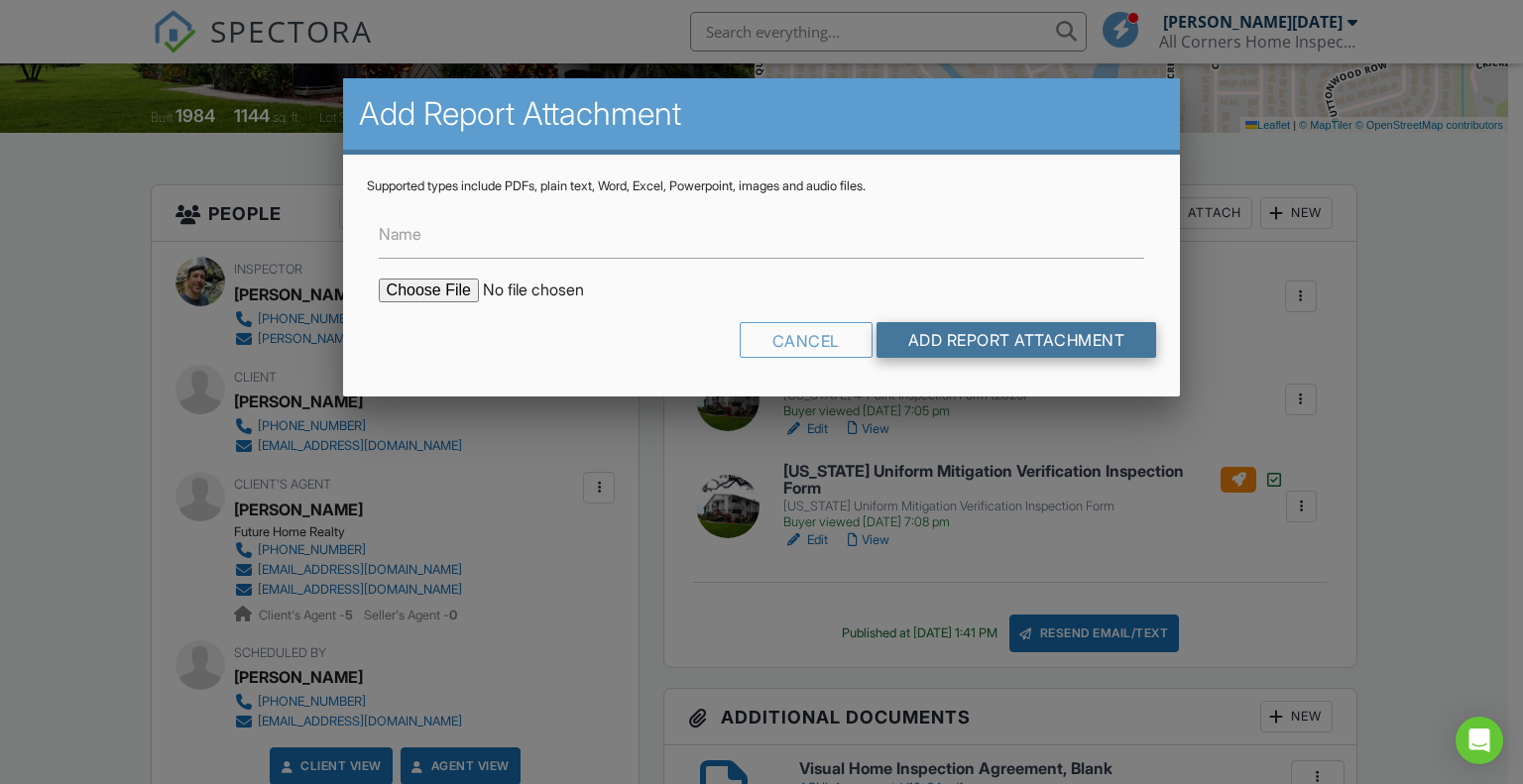 click on "Add Report Attachment" at bounding box center (1016, 340) 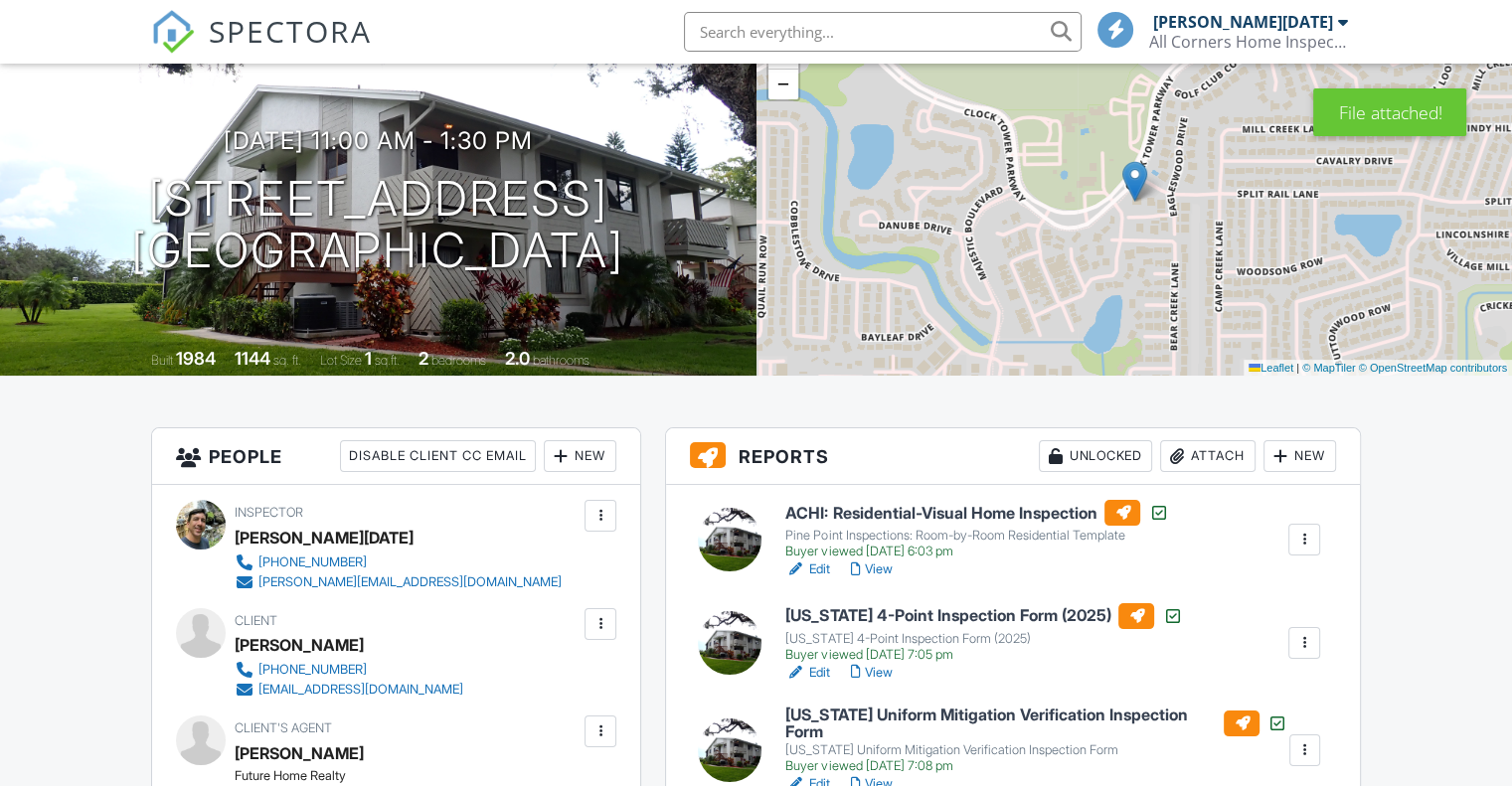 scroll, scrollTop: 457, scrollLeft: 0, axis: vertical 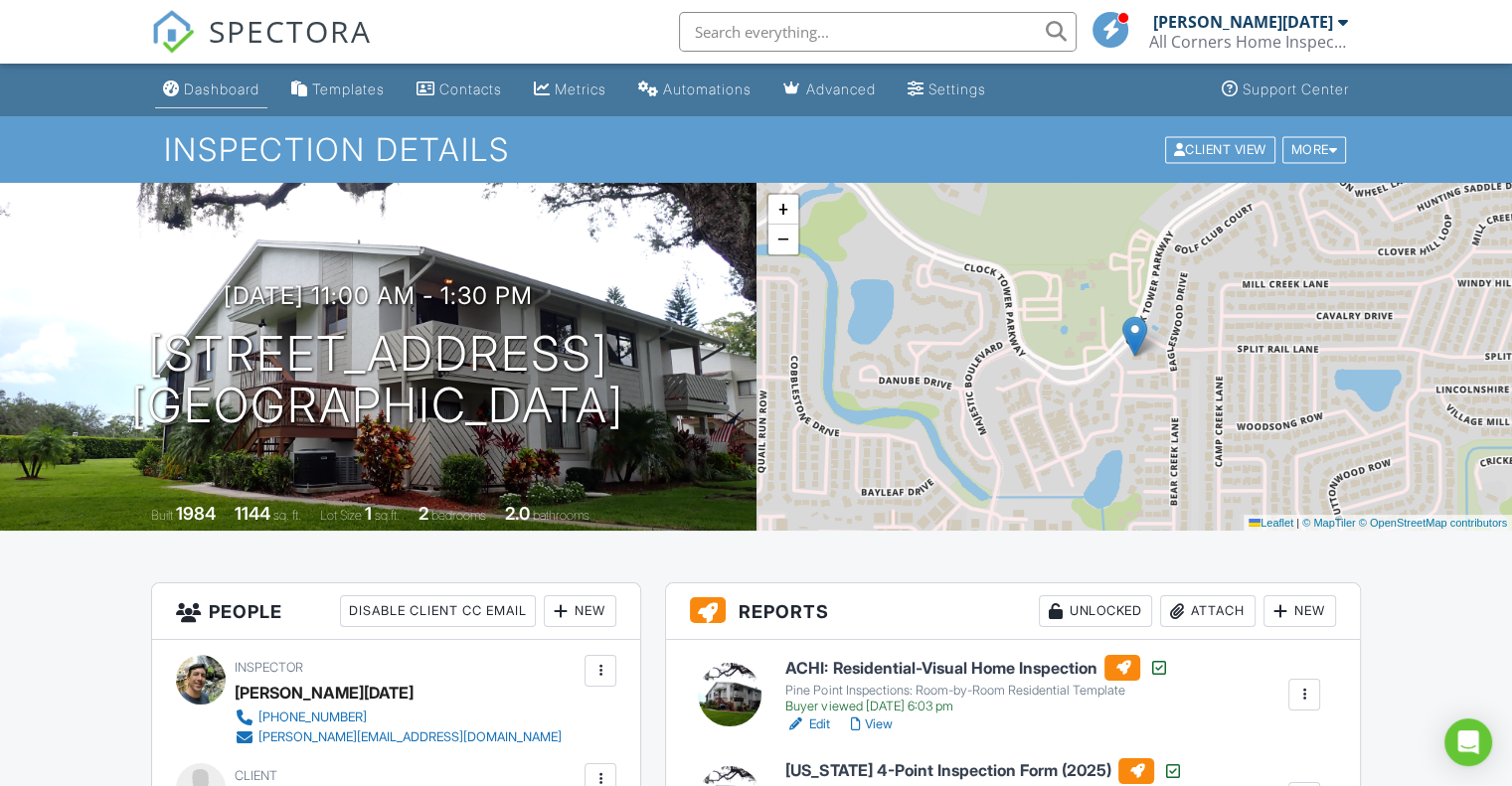 click on "Dashboard" at bounding box center (222, 88) 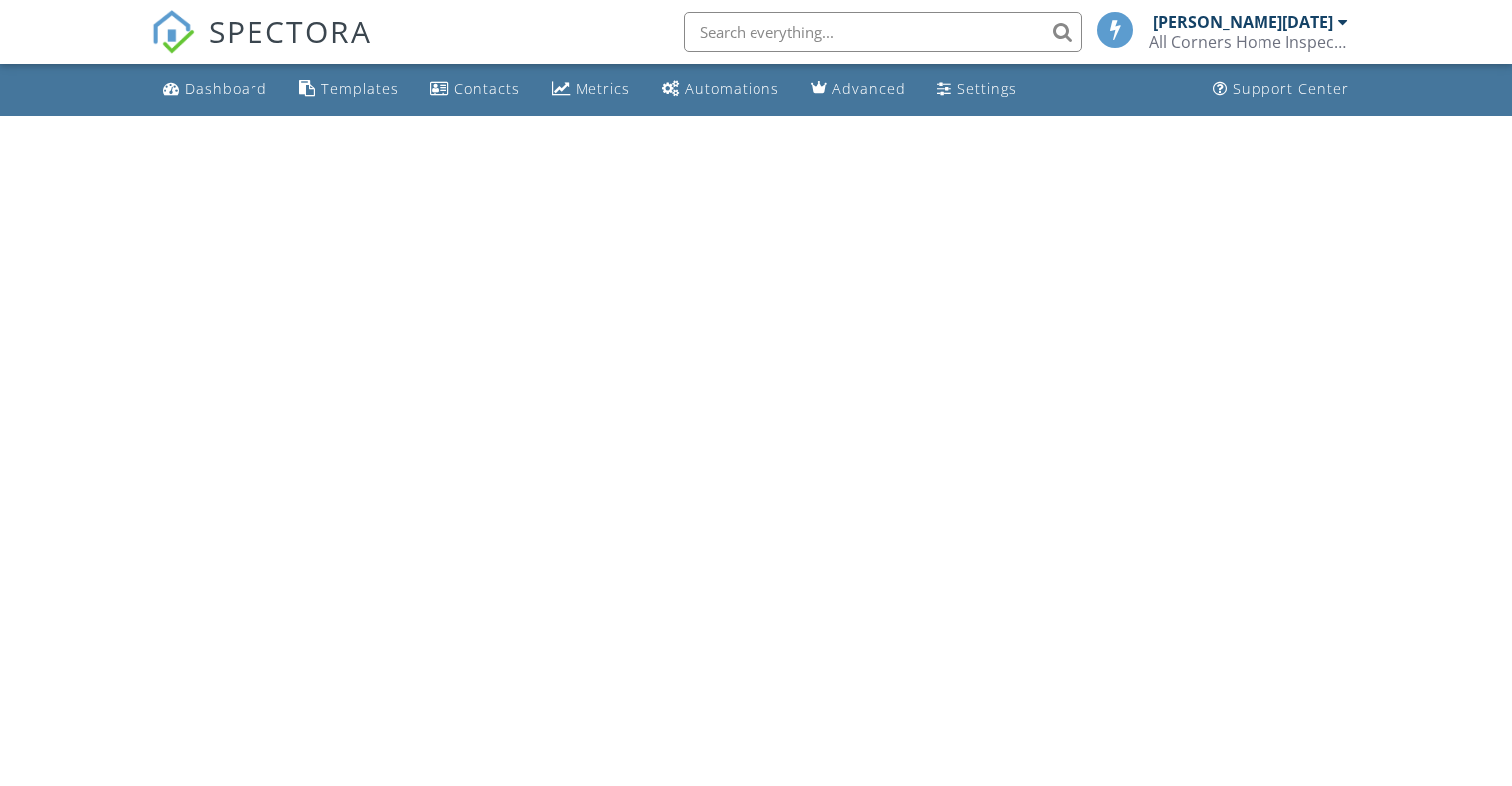 scroll, scrollTop: 0, scrollLeft: 0, axis: both 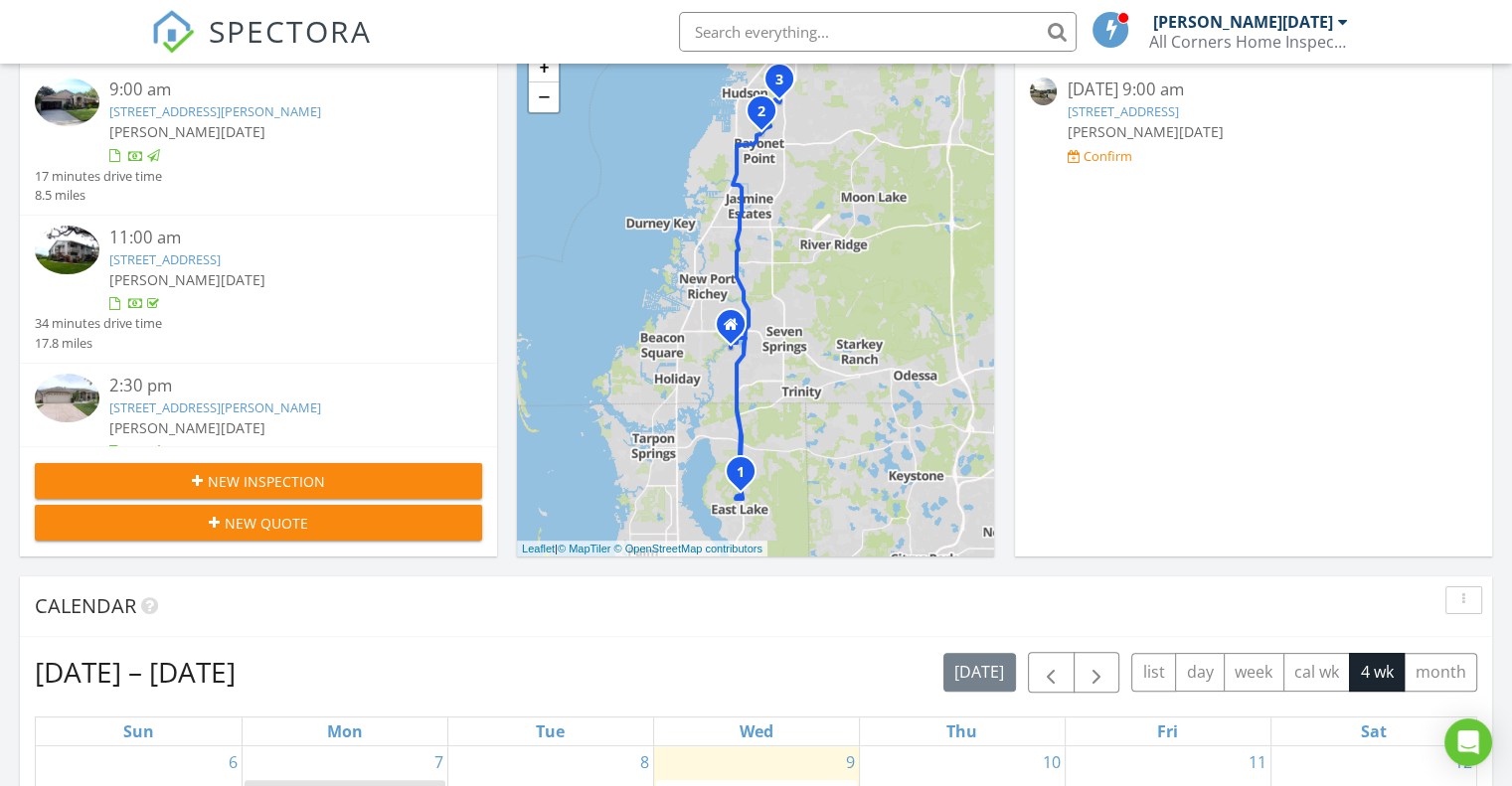 click on "[STREET_ADDRESS][PERSON_NAME]" at bounding box center (215, 407) 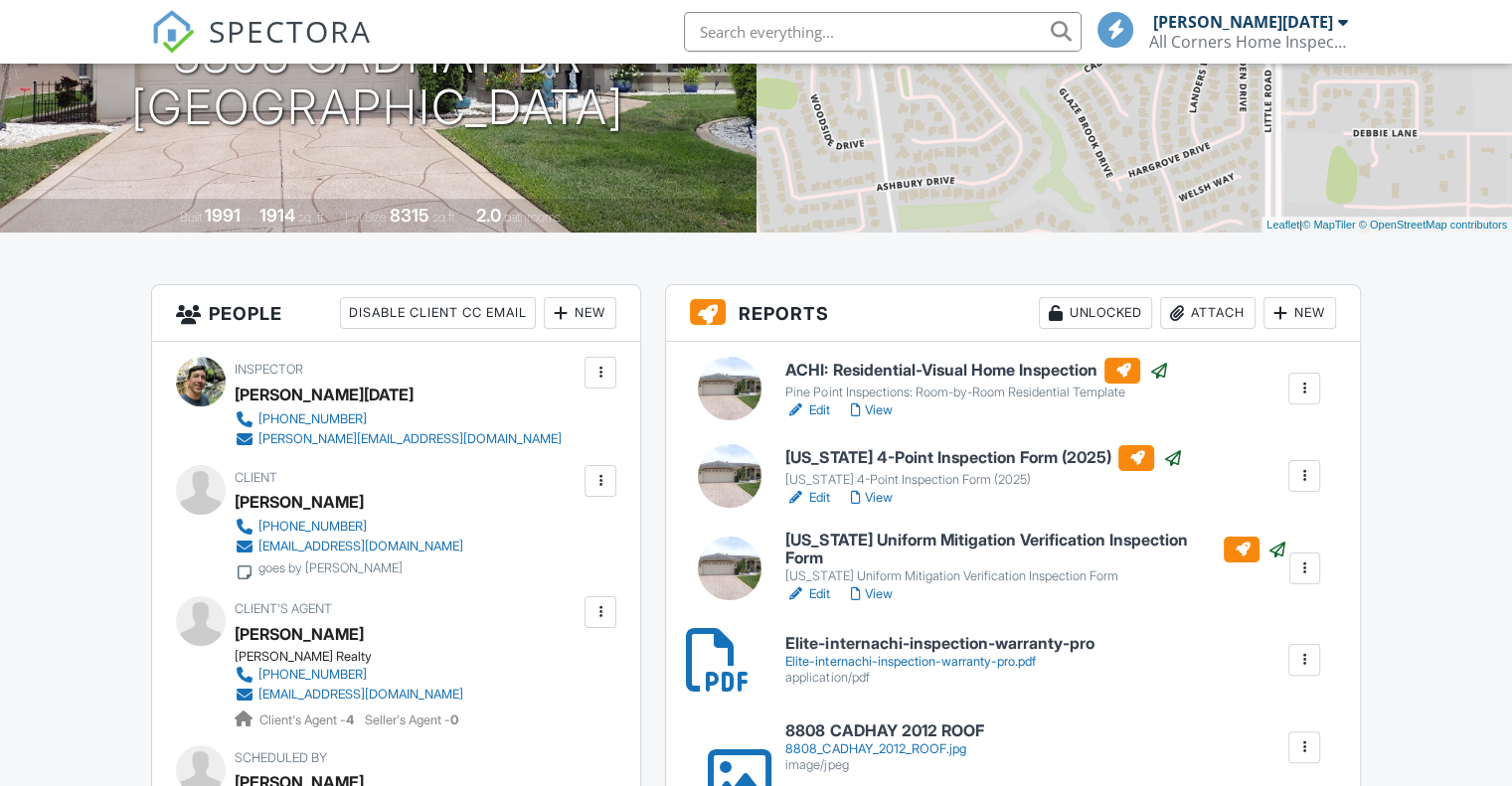 scroll, scrollTop: 298, scrollLeft: 0, axis: vertical 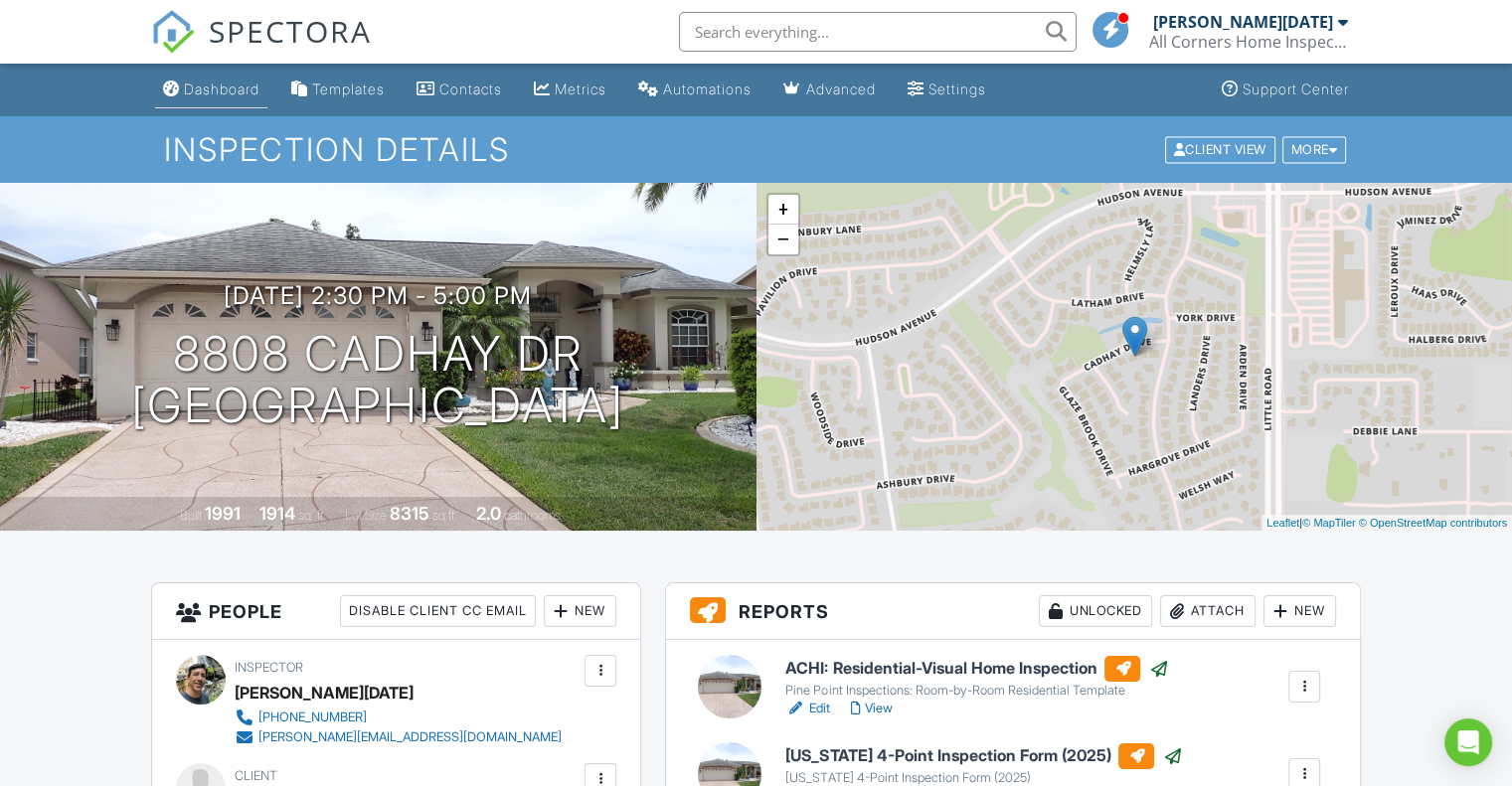 click on "Dashboard" at bounding box center [222, 88] 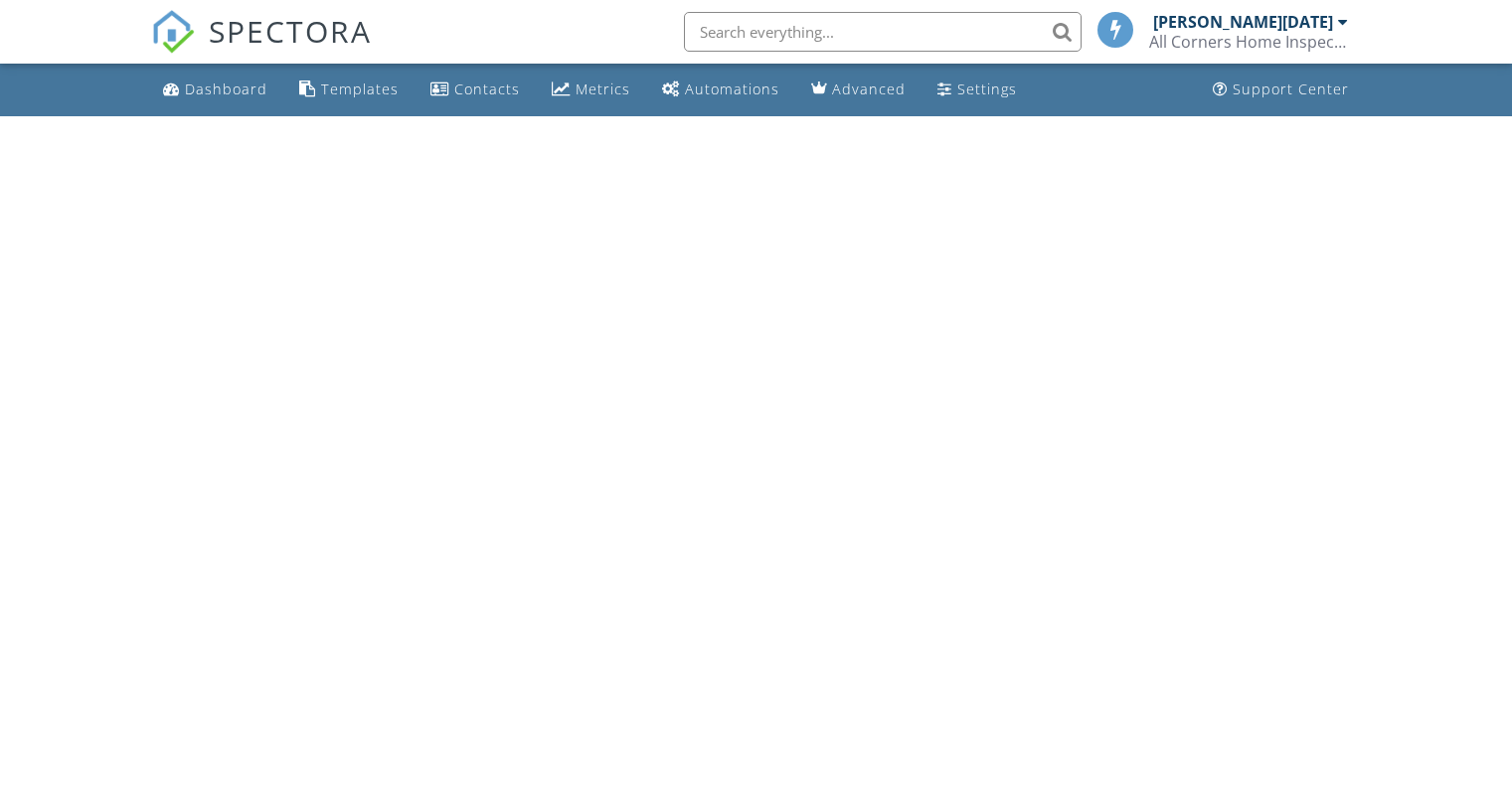 scroll, scrollTop: 0, scrollLeft: 0, axis: both 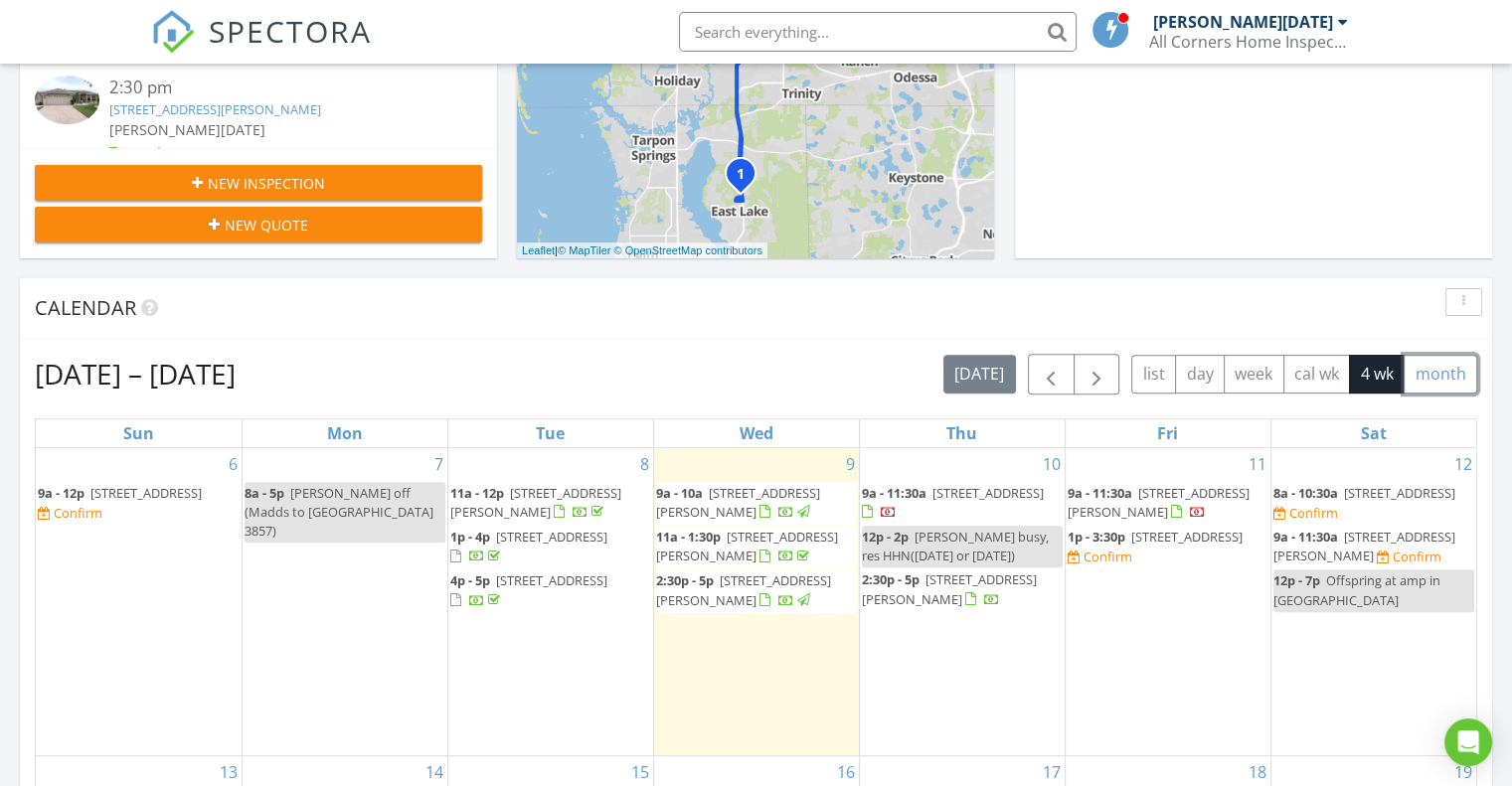 click on "month" at bounding box center (1440, 374) 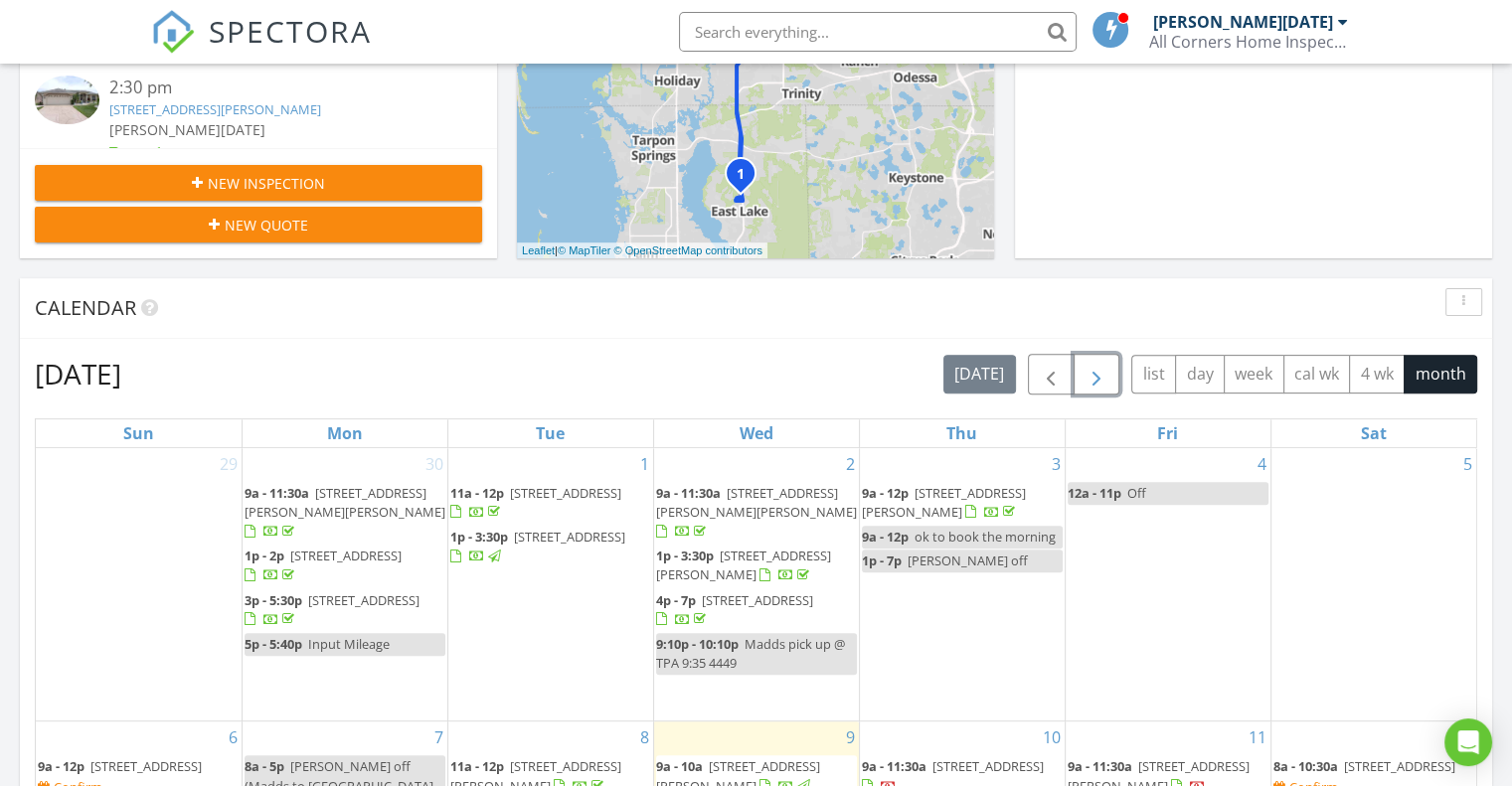 click at bounding box center [1096, 375] 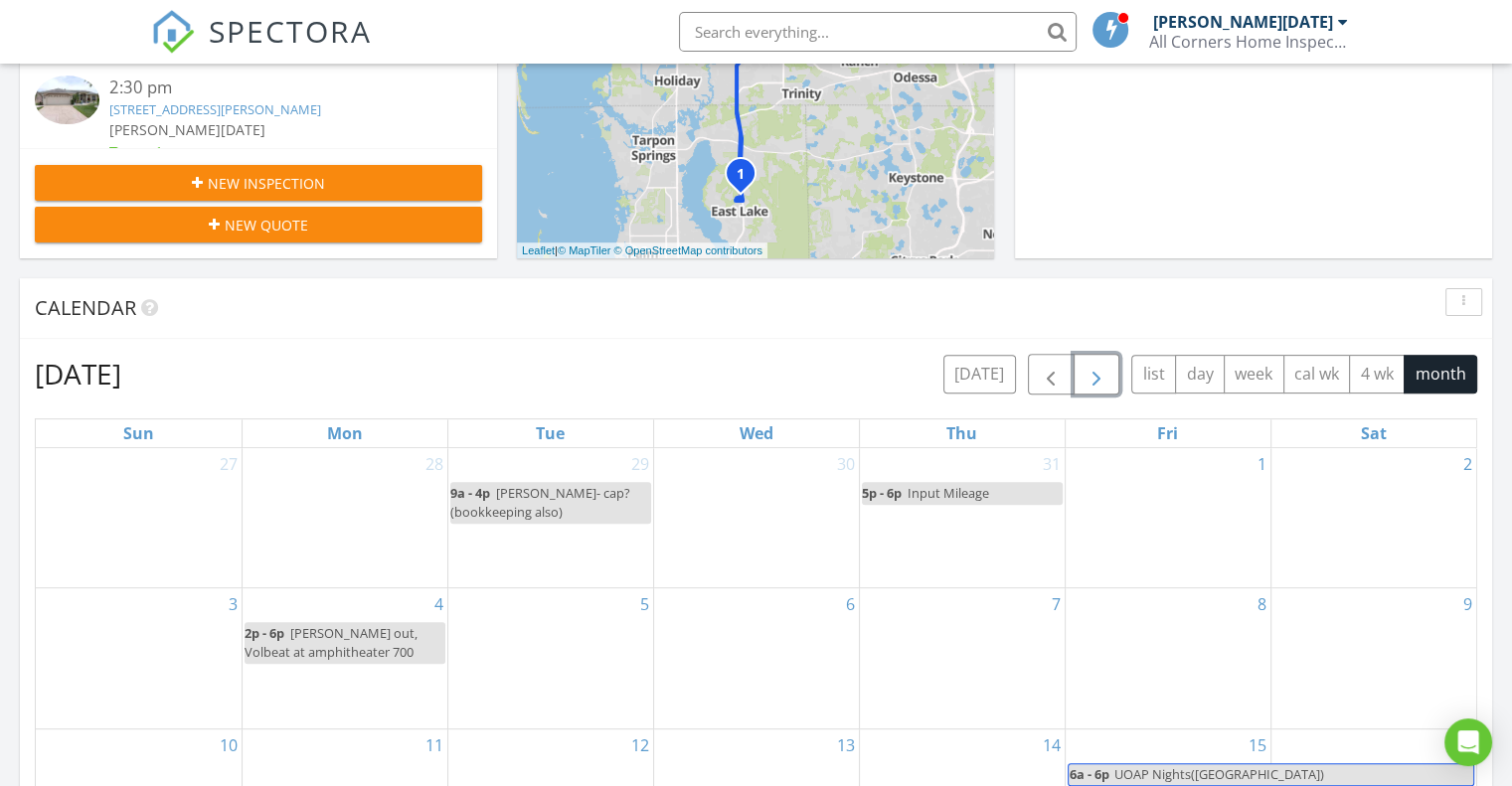 click at bounding box center [1096, 375] 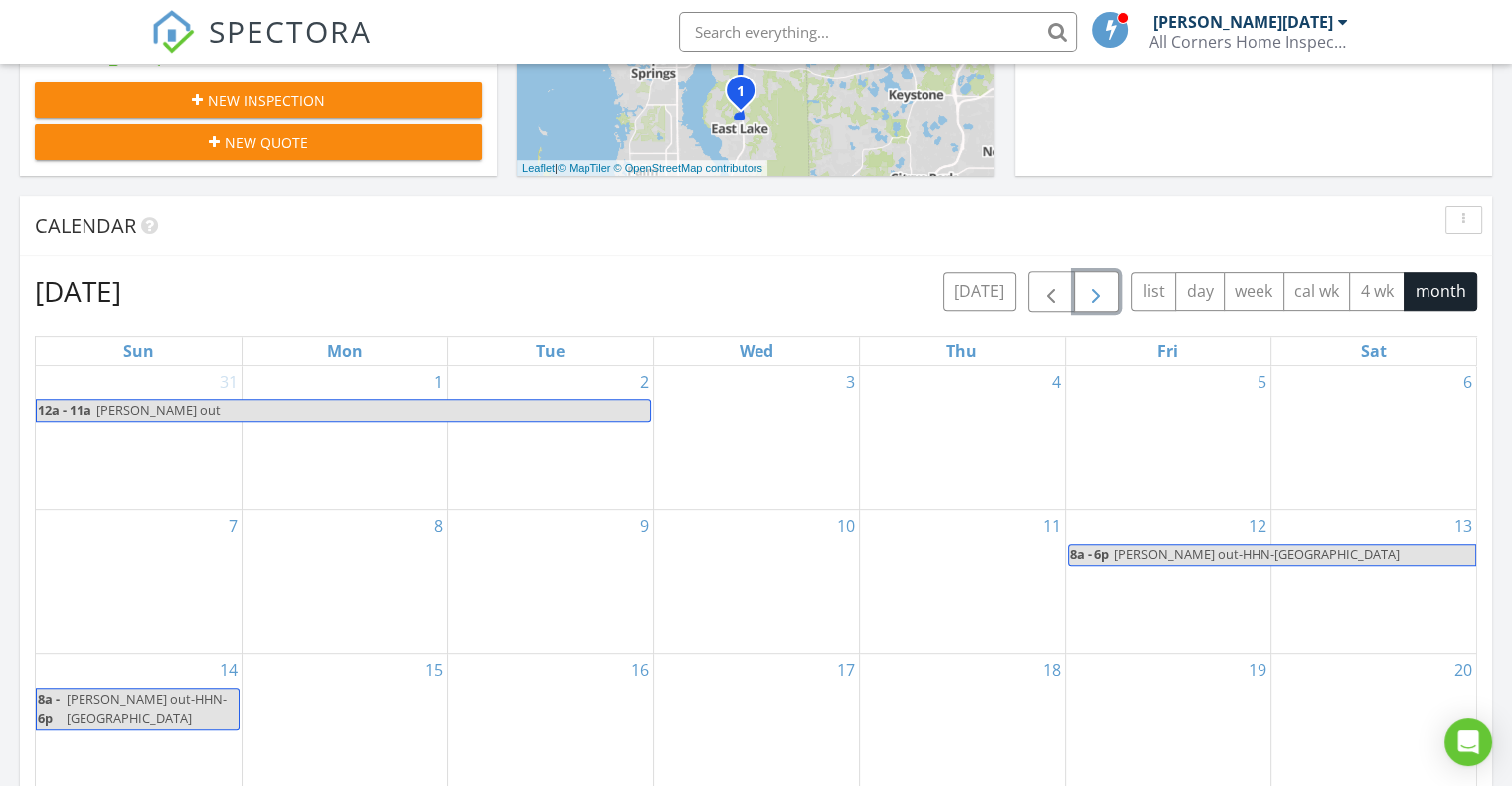 scroll, scrollTop: 696, scrollLeft: 0, axis: vertical 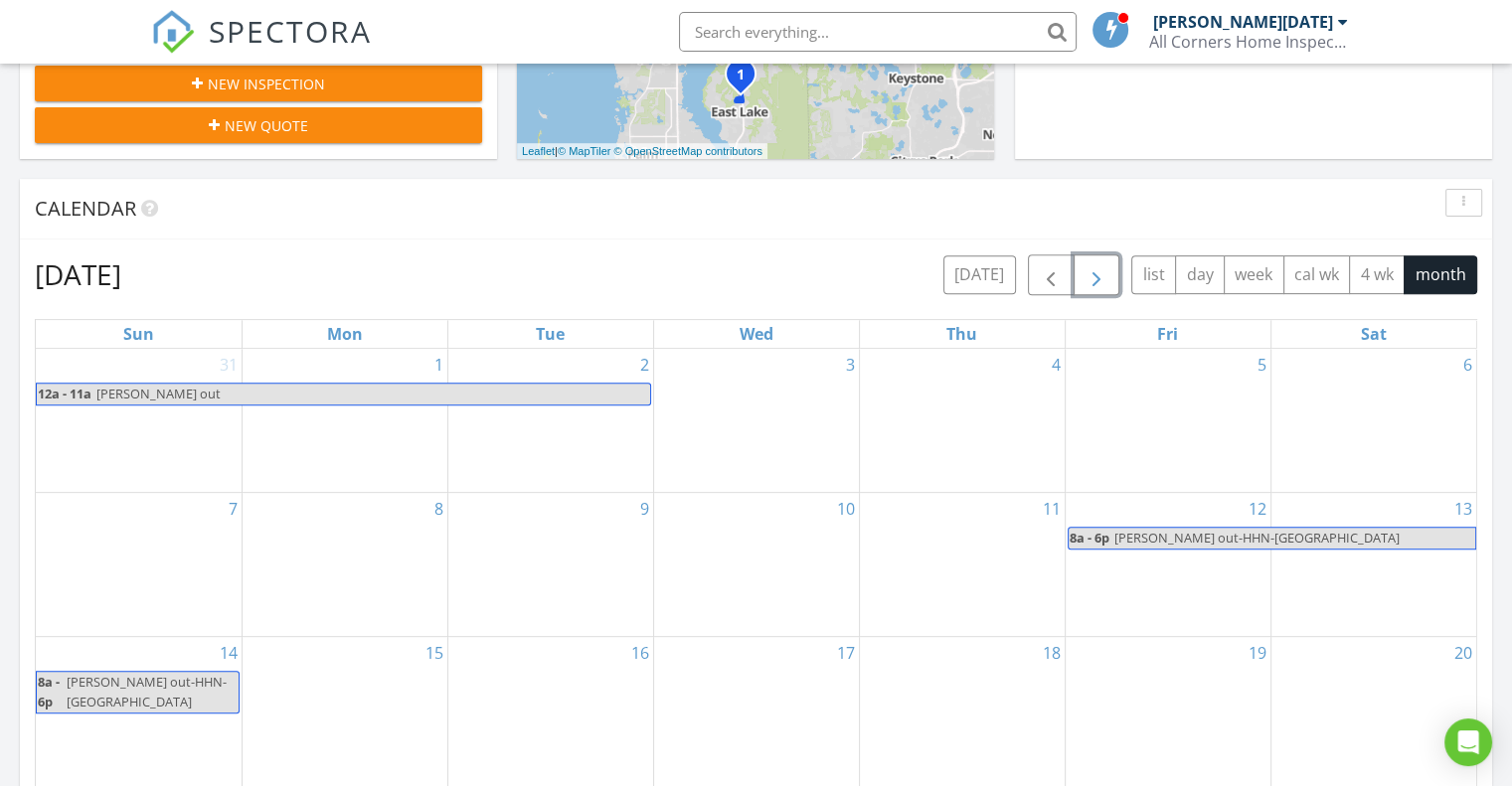 click at bounding box center (1096, 275) 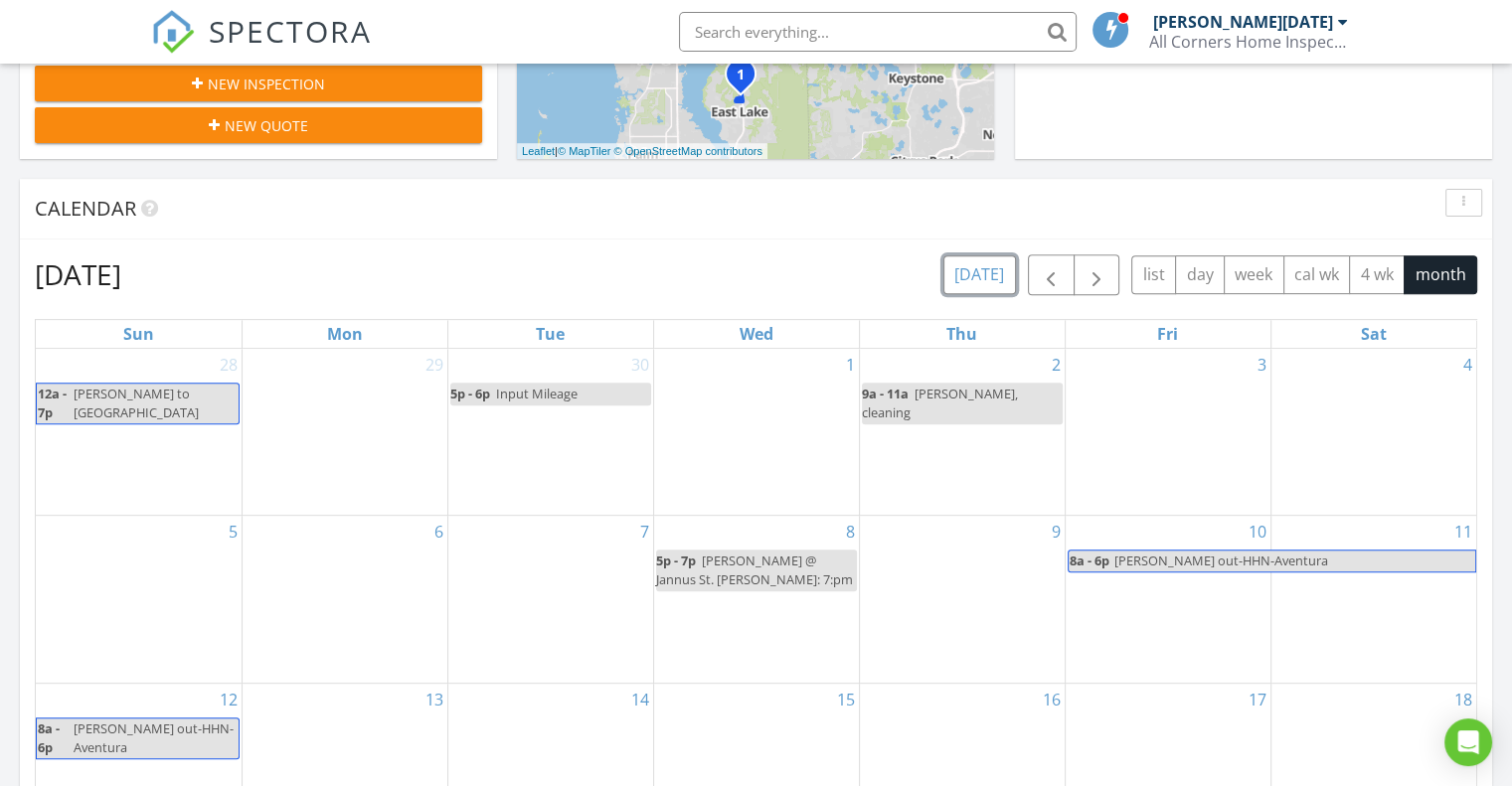 click on "[DATE]" at bounding box center (979, 274) 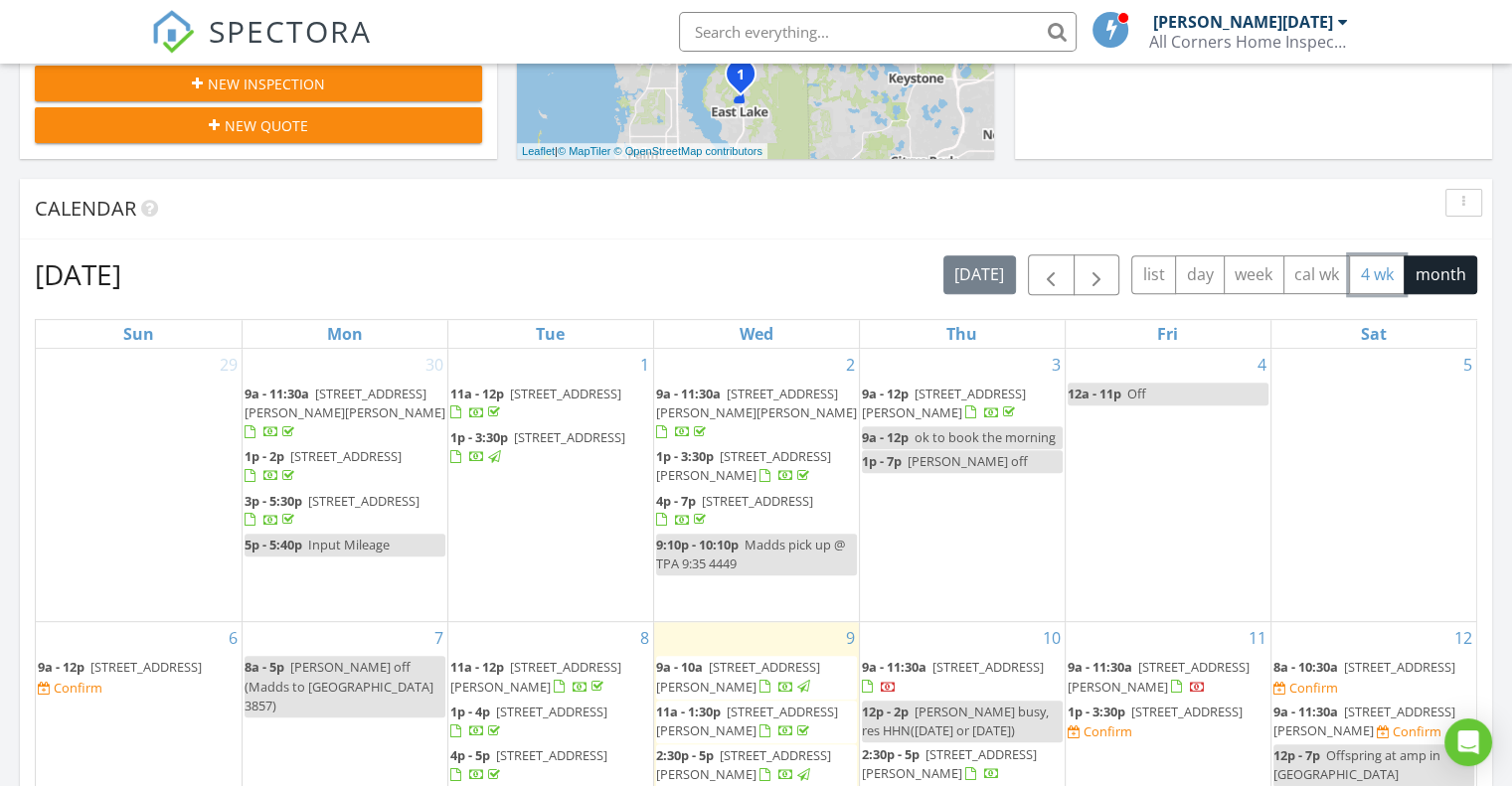 click on "4 wk" at bounding box center [1377, 274] 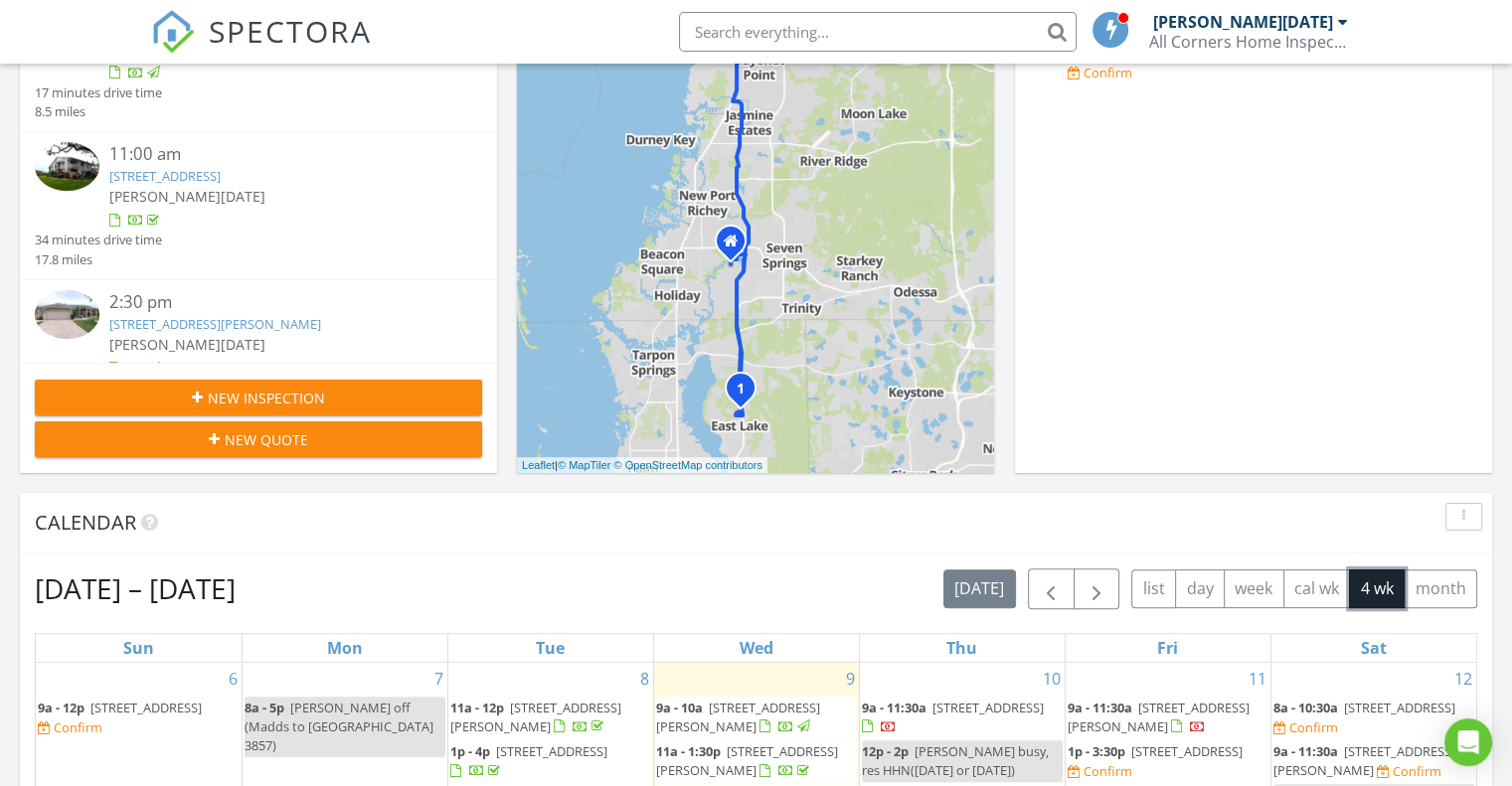 scroll, scrollTop: 199, scrollLeft: 0, axis: vertical 